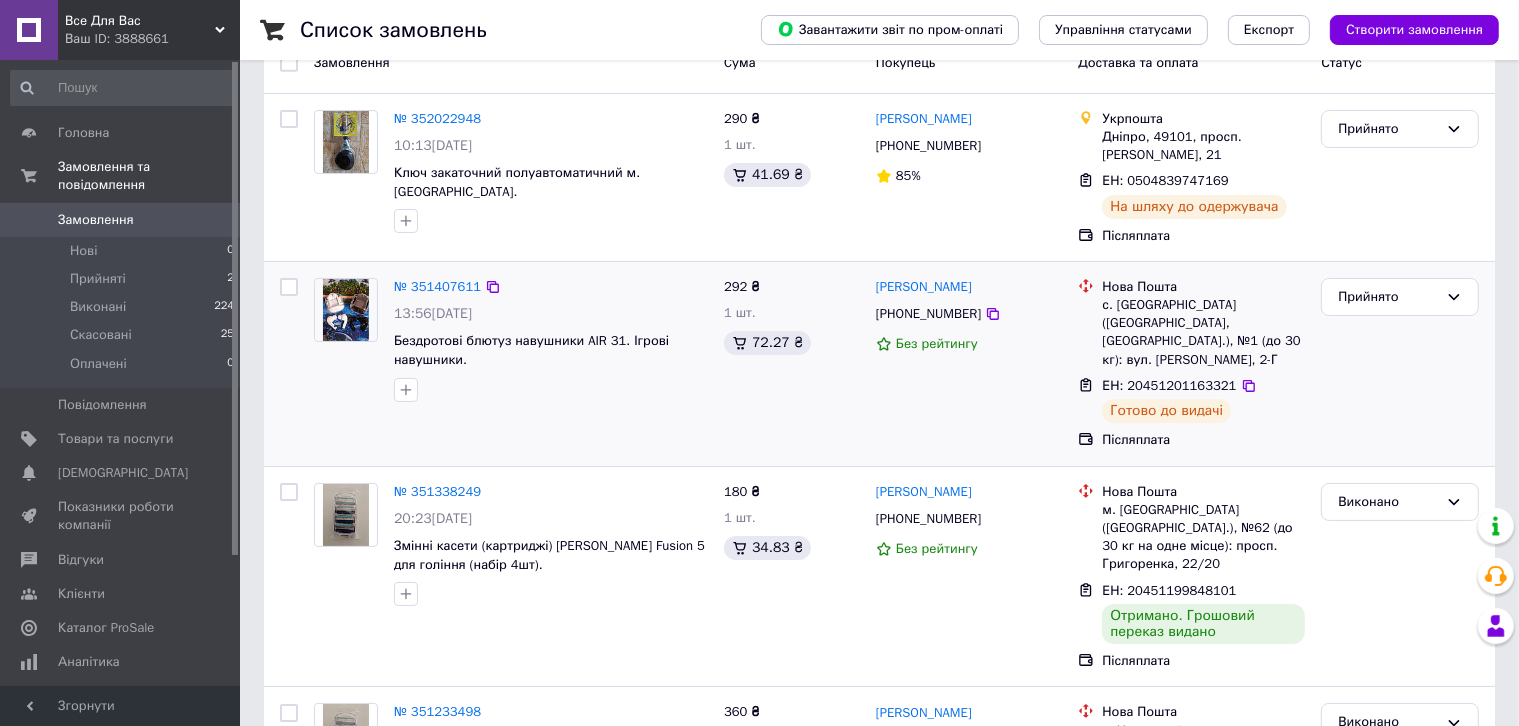 scroll, scrollTop: 100, scrollLeft: 0, axis: vertical 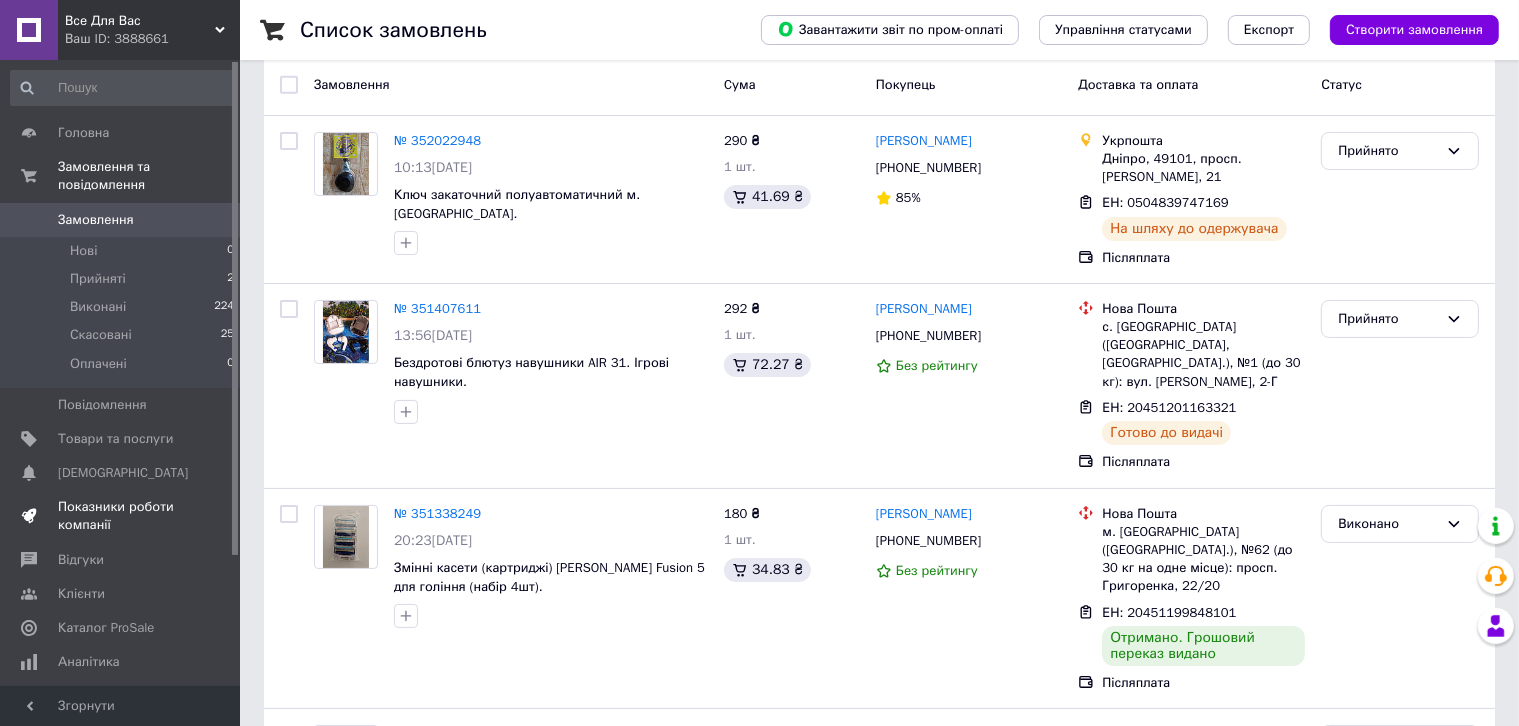 click on "Показники роботи компанії" at bounding box center (121, 516) 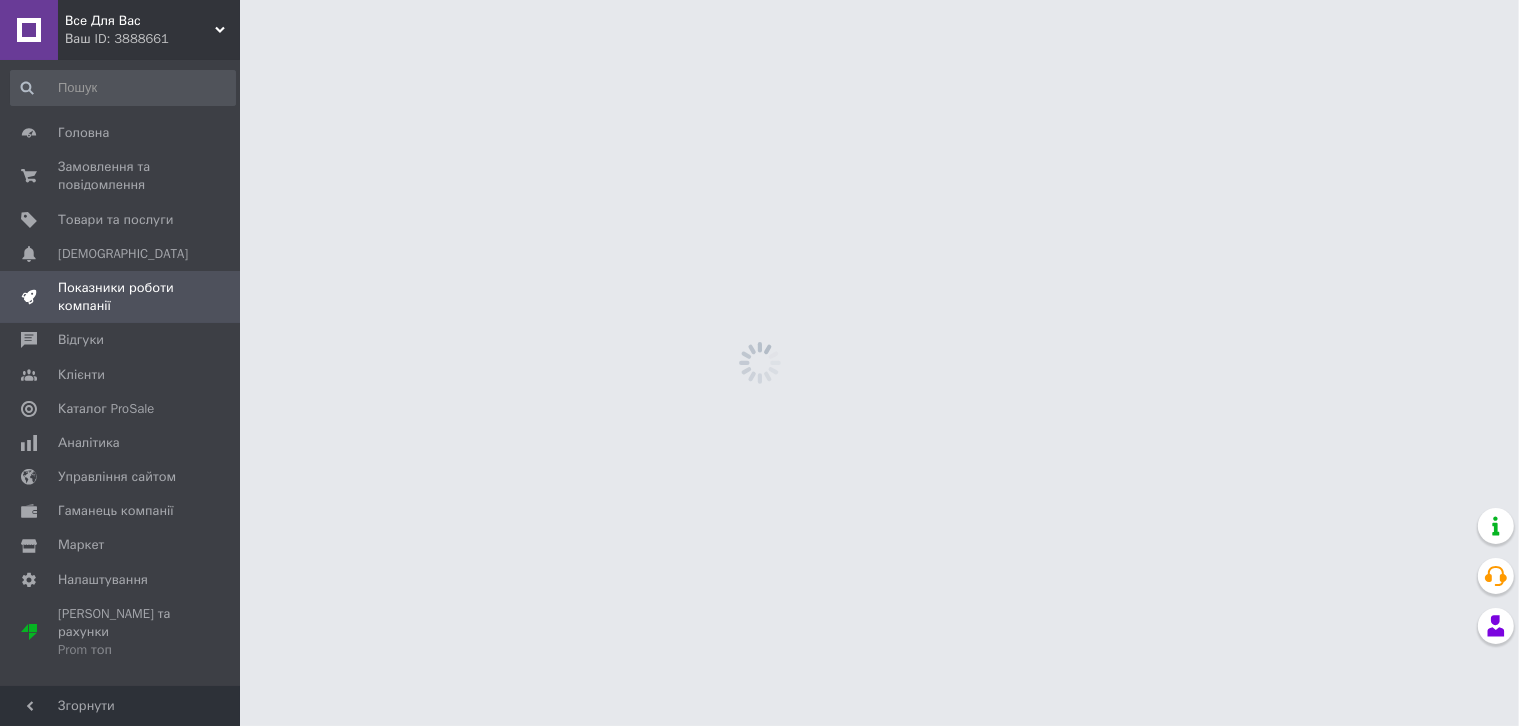 scroll, scrollTop: 0, scrollLeft: 0, axis: both 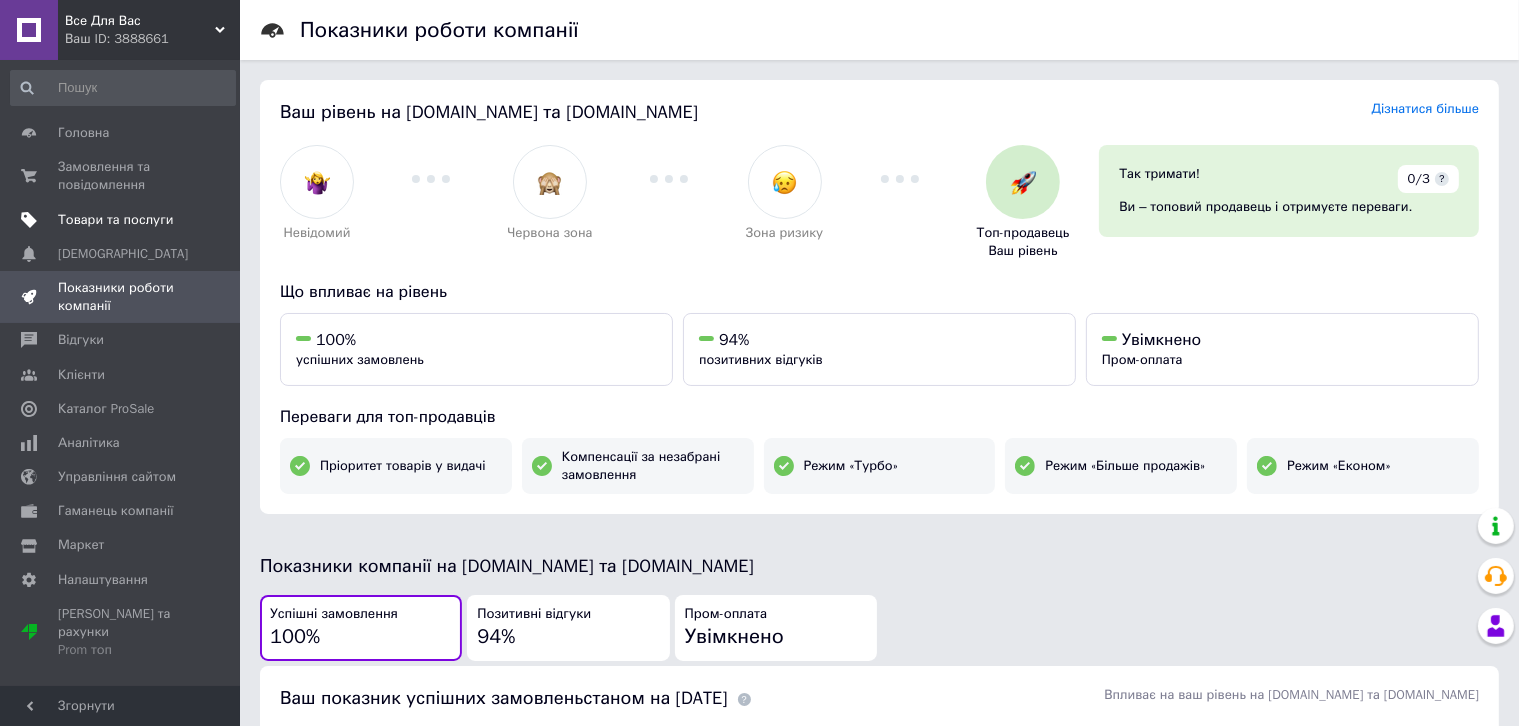 click on "Товари та послуги" at bounding box center (115, 220) 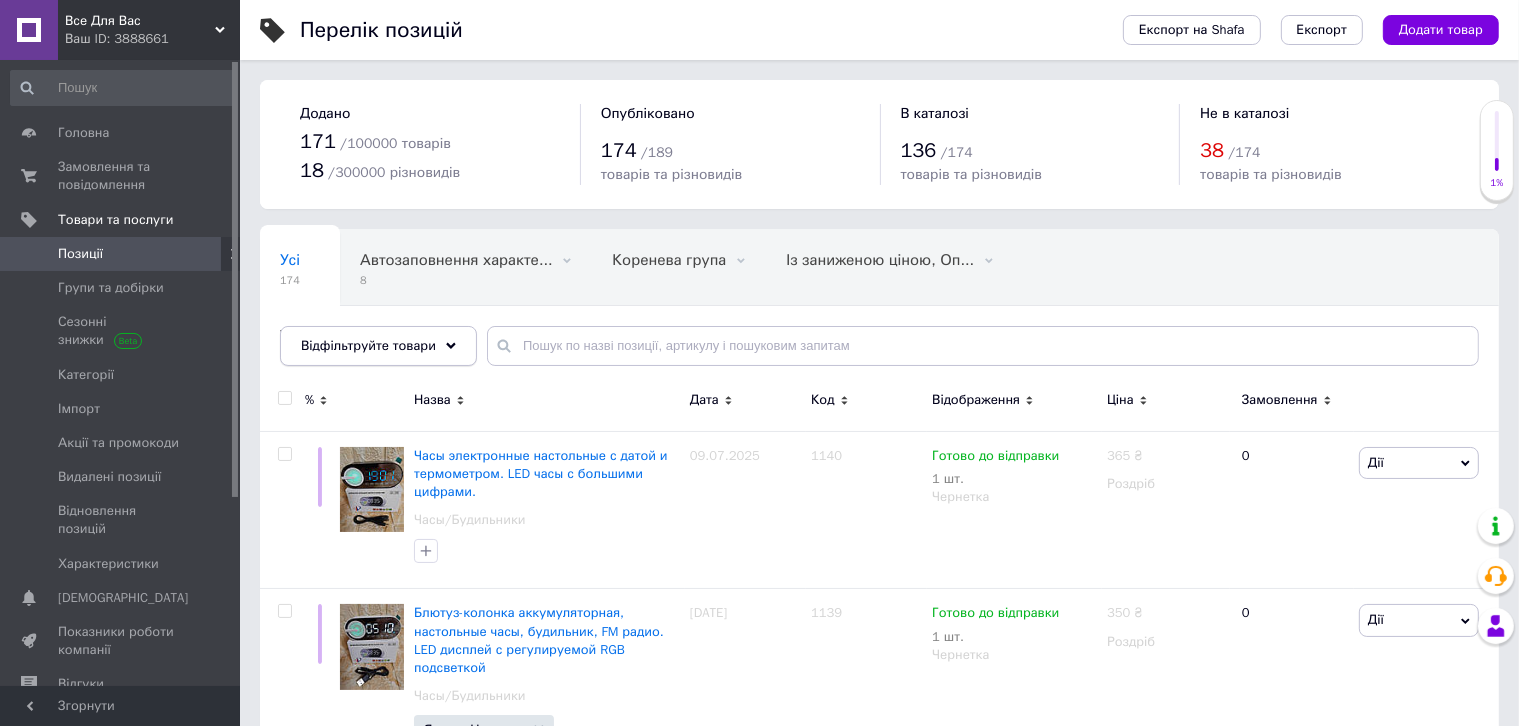 click on "Відфільтруйте товари" at bounding box center (378, 346) 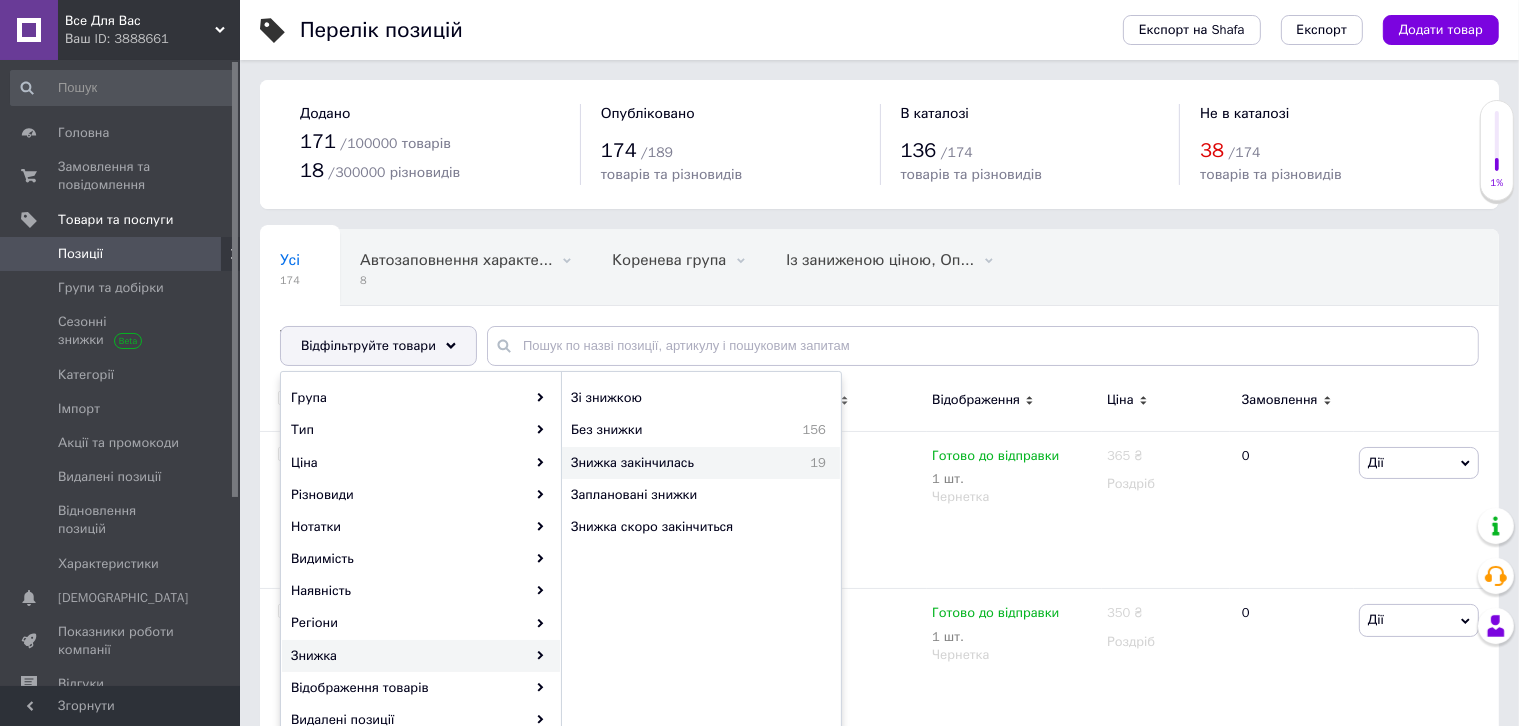 click on "Знижка закінчилась" at bounding box center (676, 463) 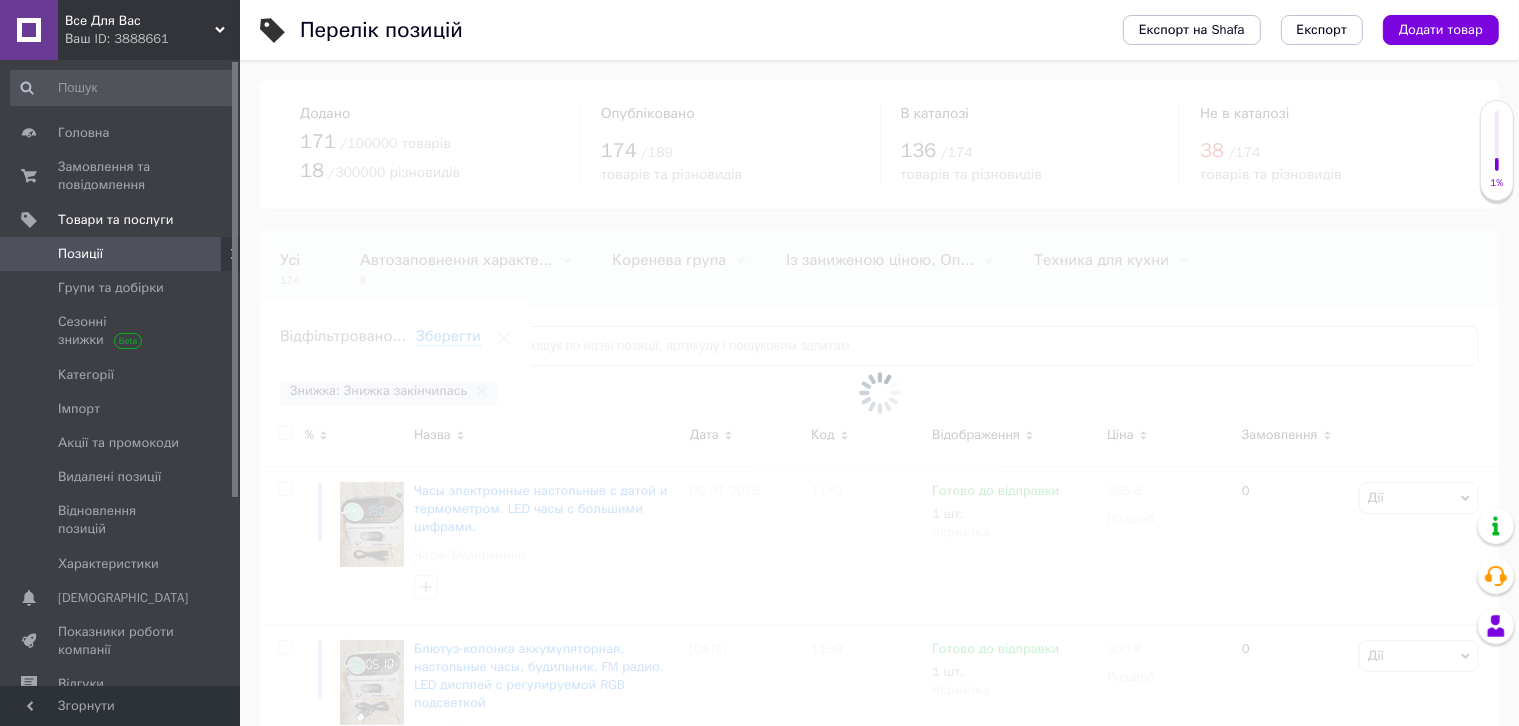 scroll, scrollTop: 0, scrollLeft: 109, axis: horizontal 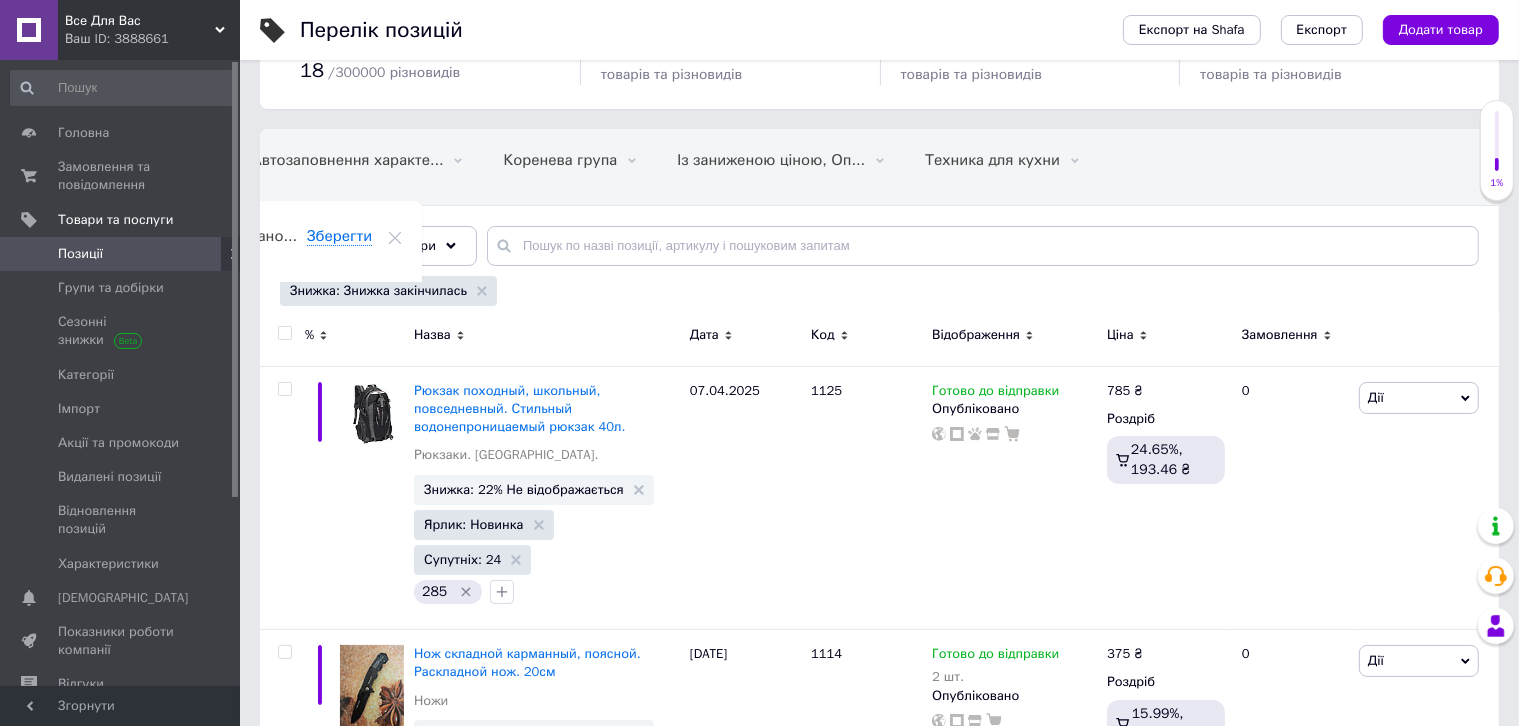 click at bounding box center [284, 333] 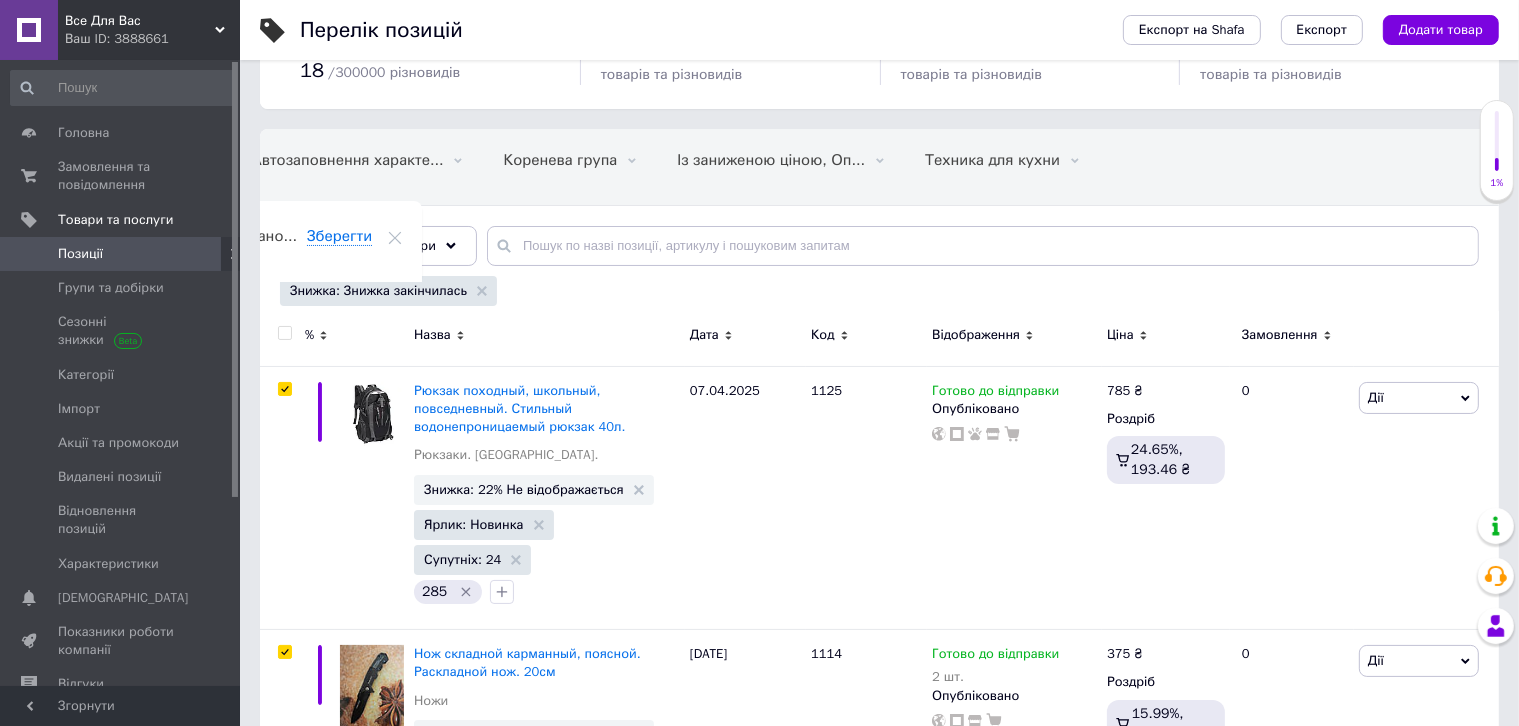 checkbox on "true" 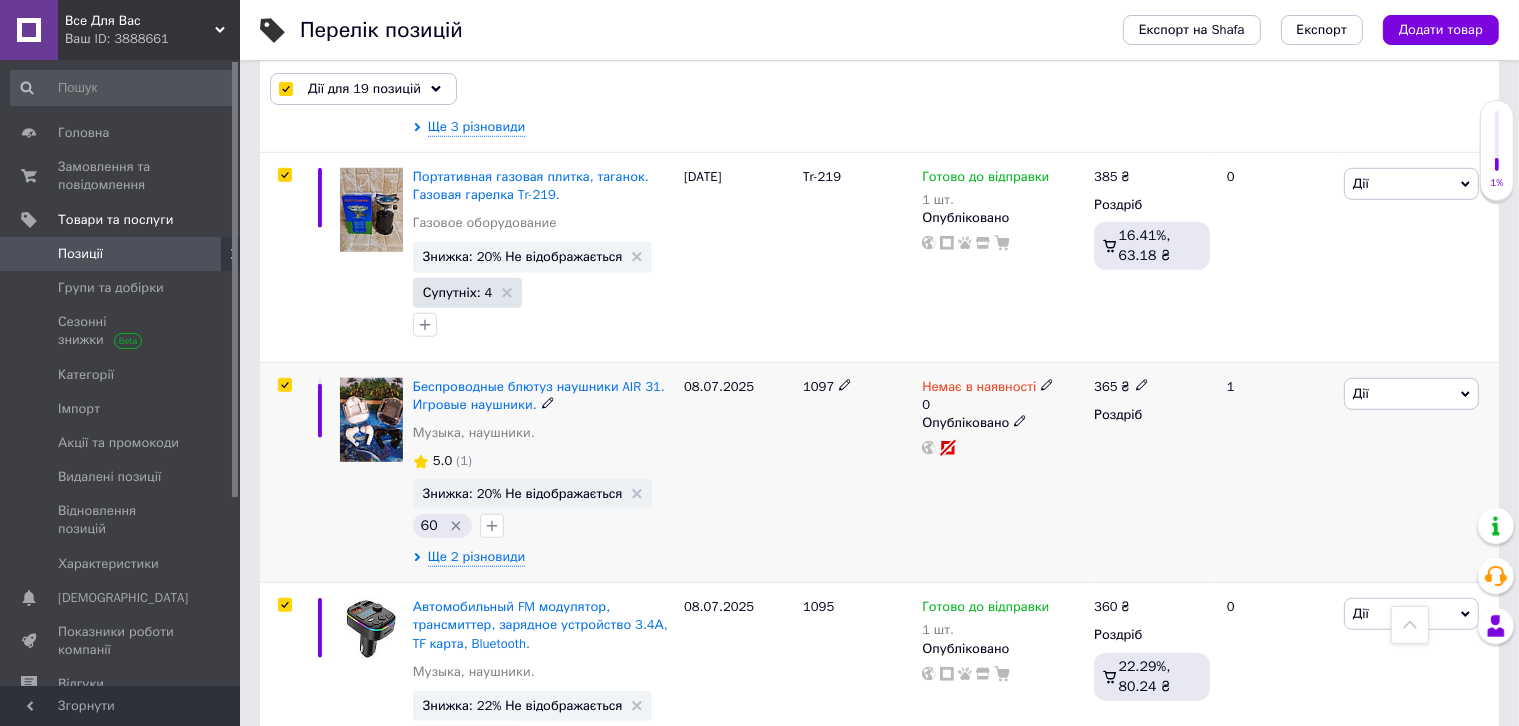 scroll, scrollTop: 1500, scrollLeft: 0, axis: vertical 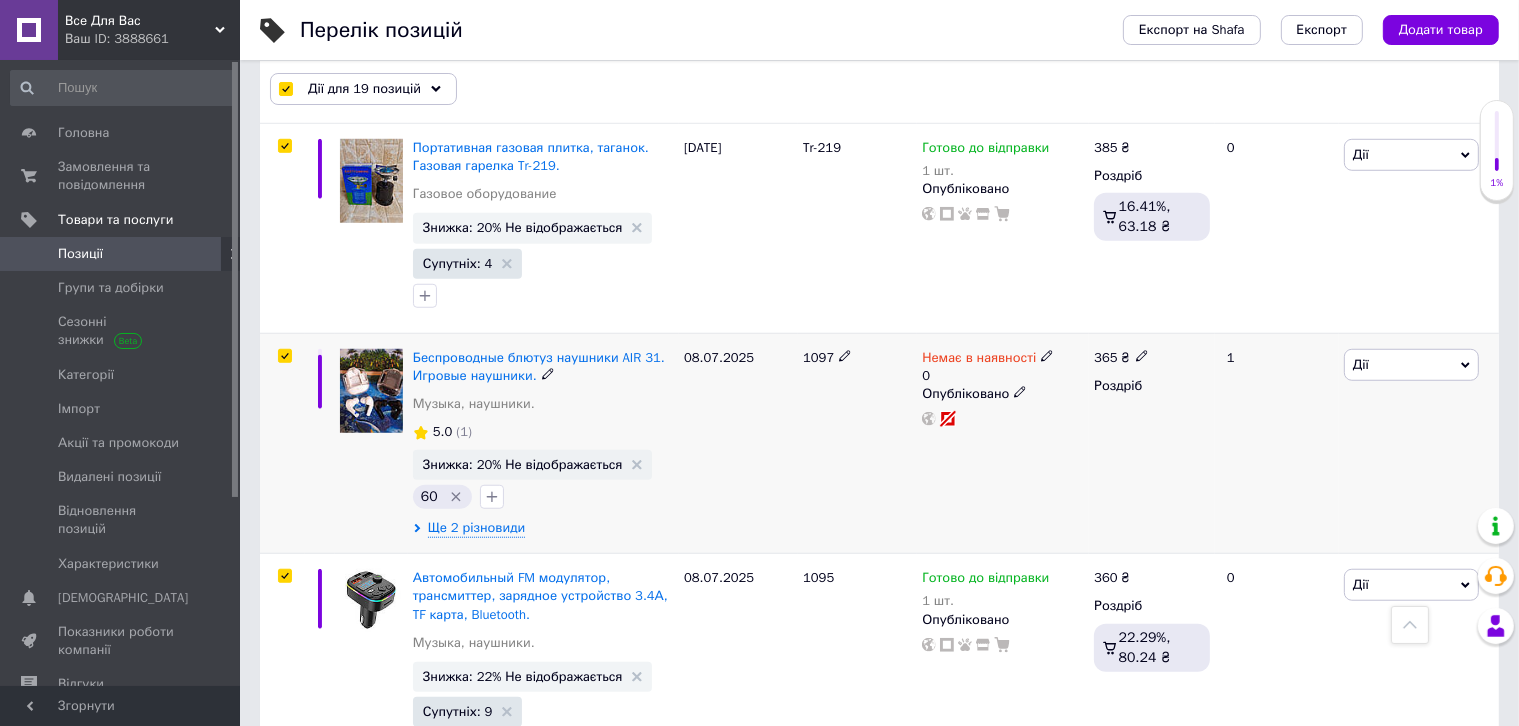 click at bounding box center [284, 356] 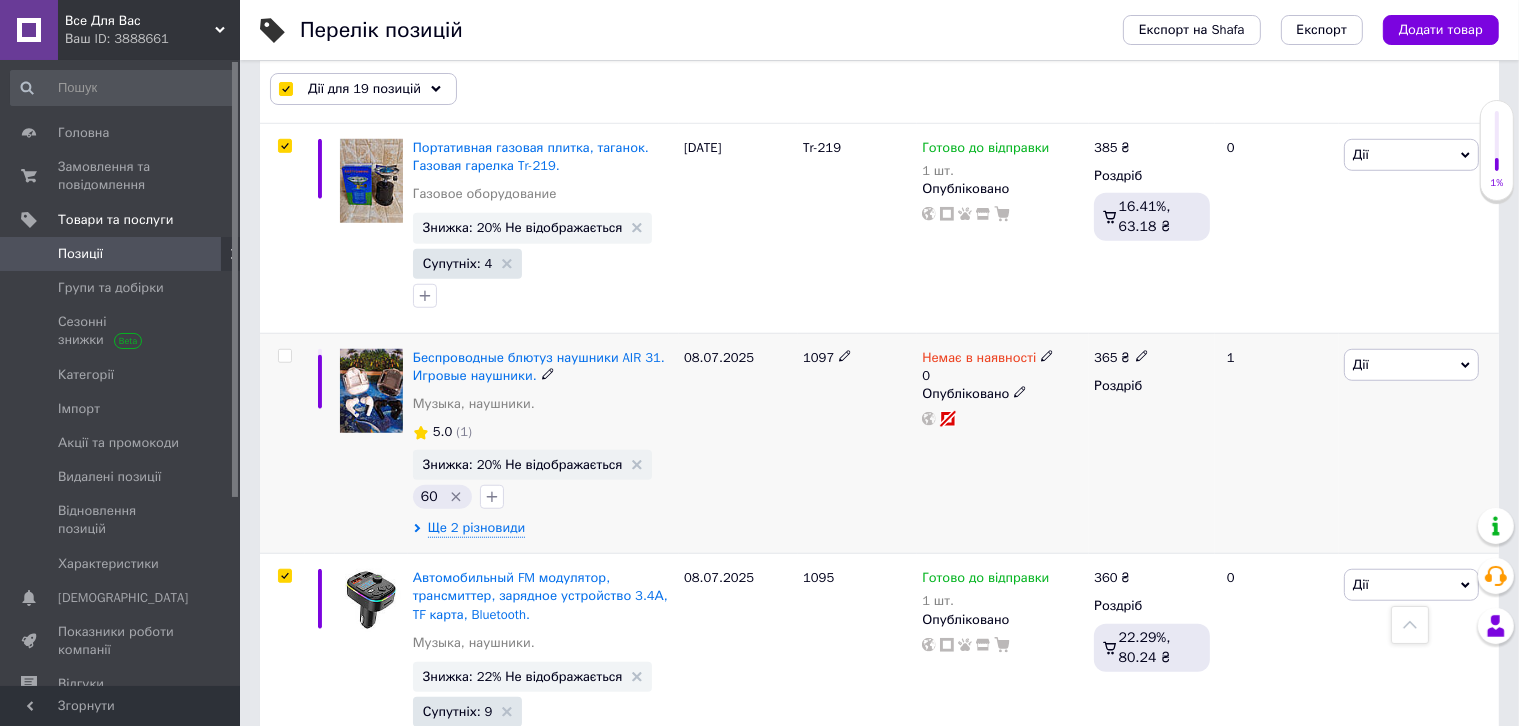 checkbox on "false" 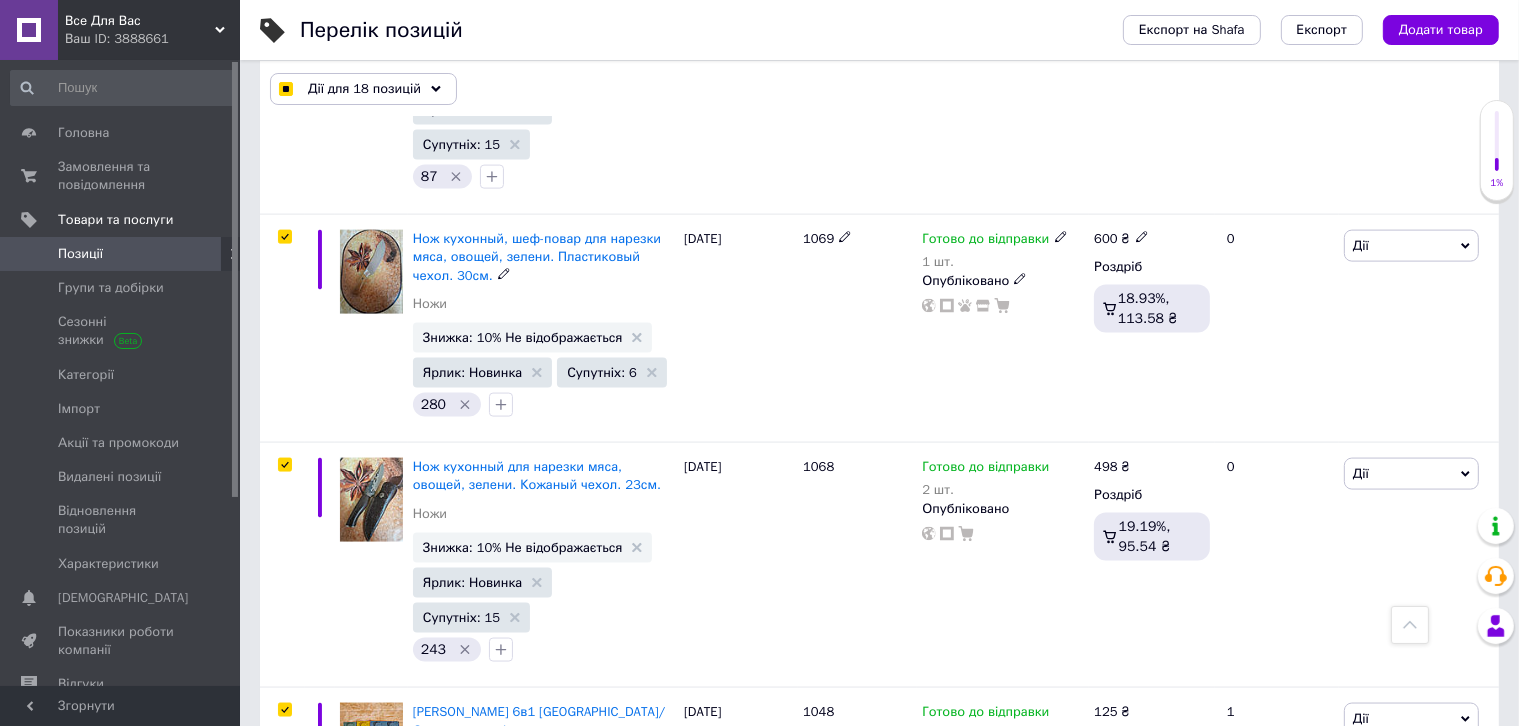scroll, scrollTop: 2800, scrollLeft: 0, axis: vertical 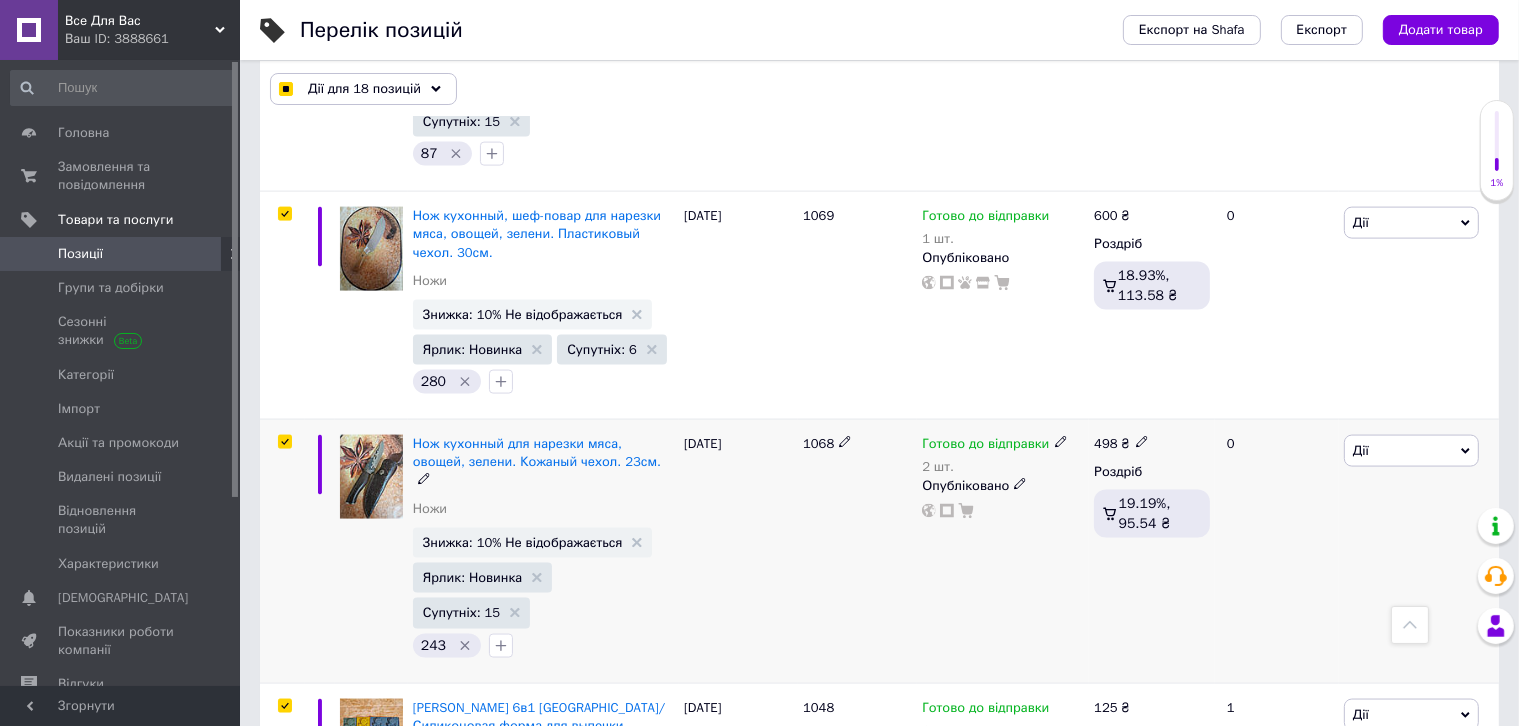 click 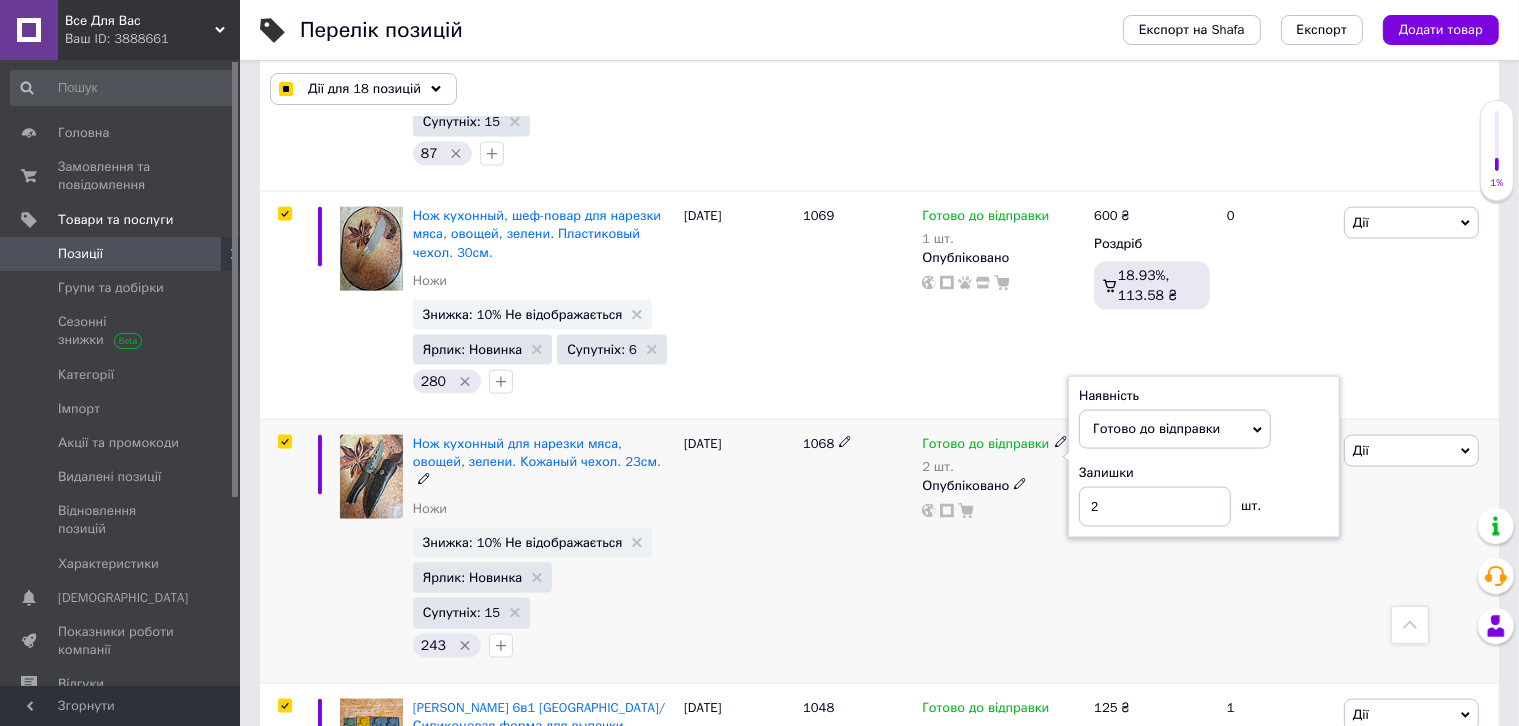 click on "Готово до відправки 2 шт. Наявність [PERSON_NAME] до відправки В наявності Немає в наявності Під замовлення Залишки 2 шт. Опубліковано" at bounding box center (1003, 551) 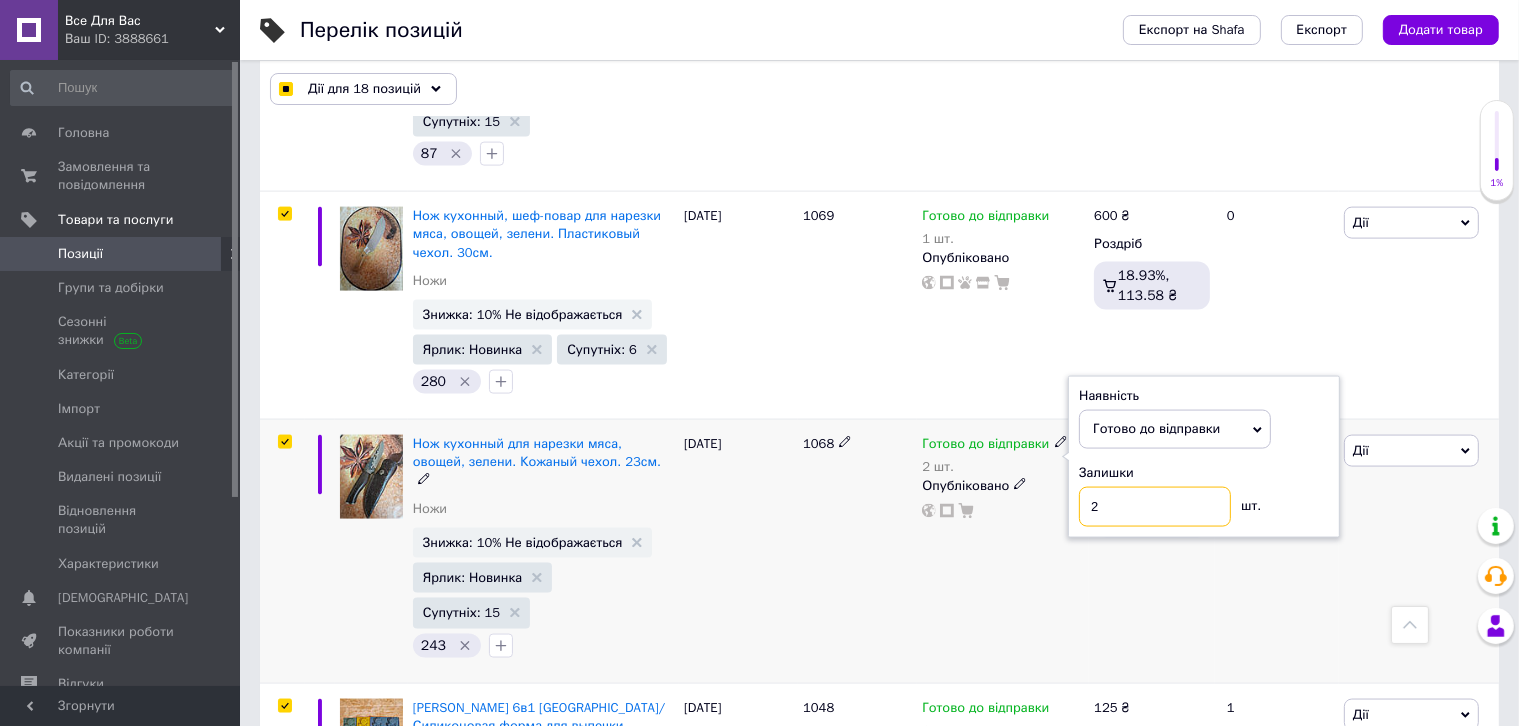click on "2" at bounding box center (1155, 507) 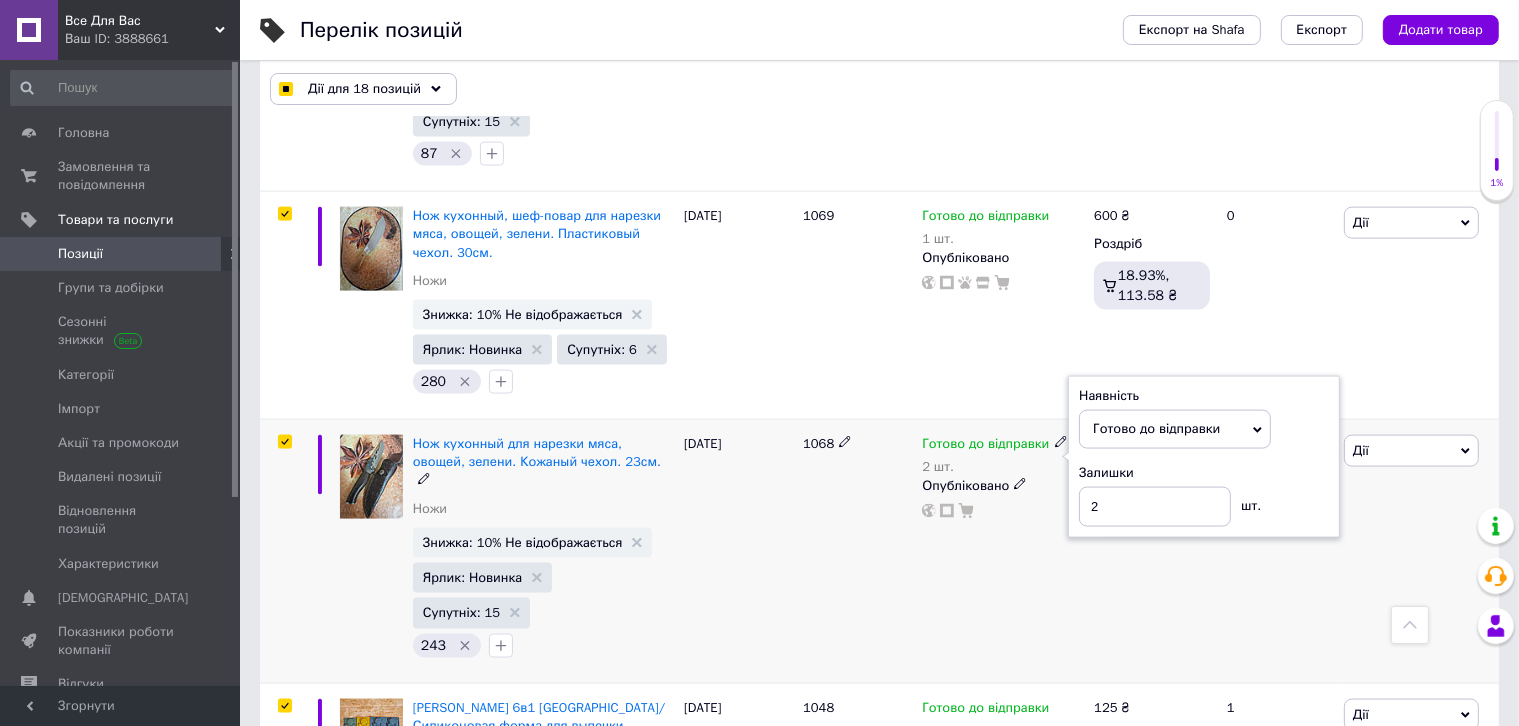 checkbox on "true" 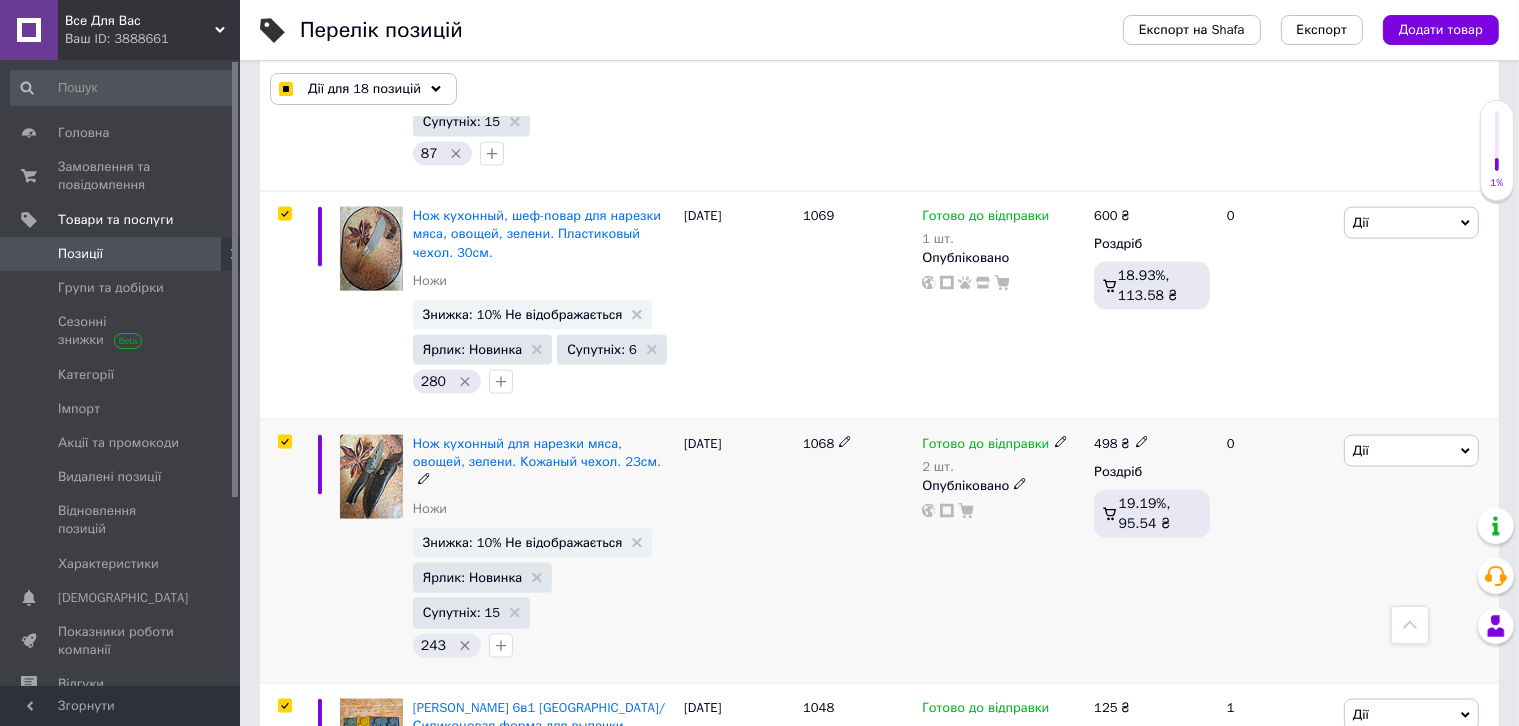 click 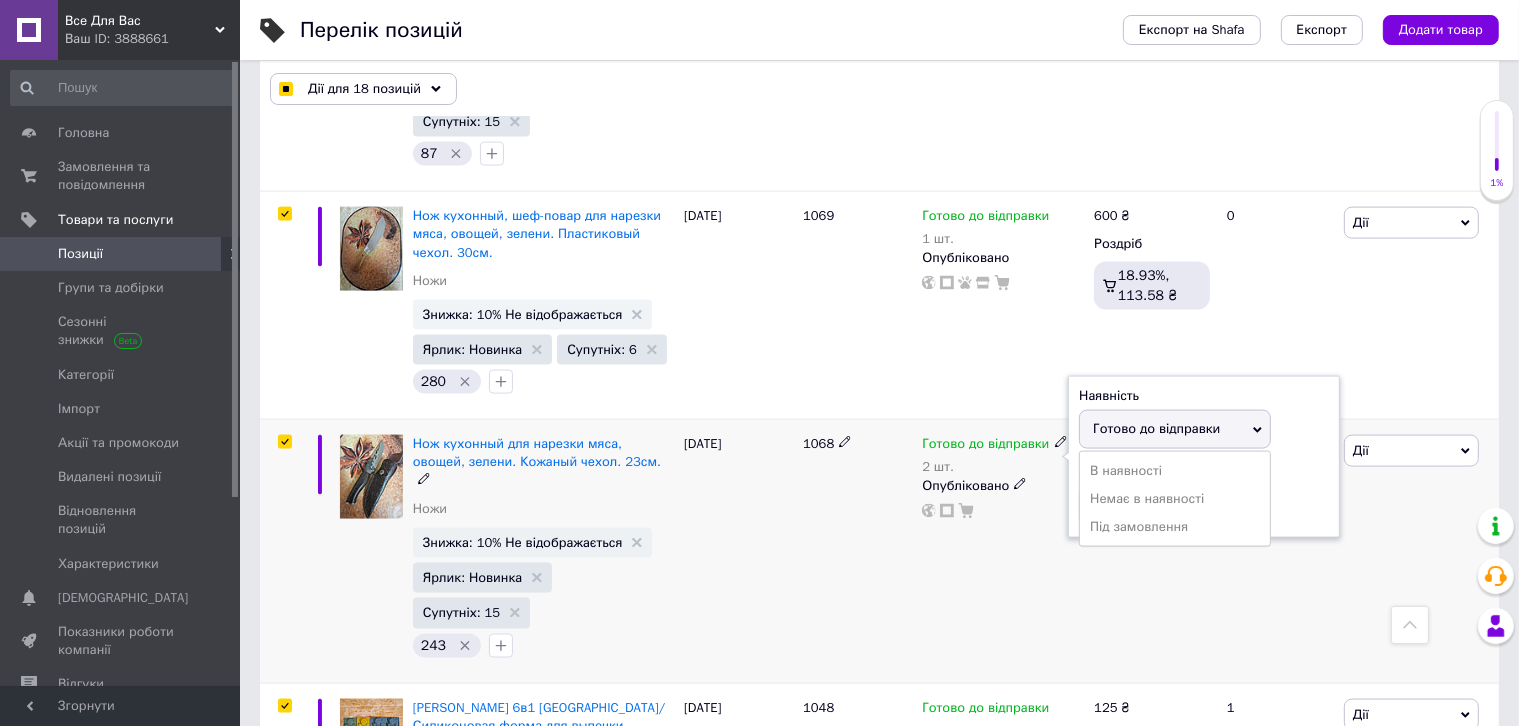 click on "Залишки" at bounding box center (1204, 473) 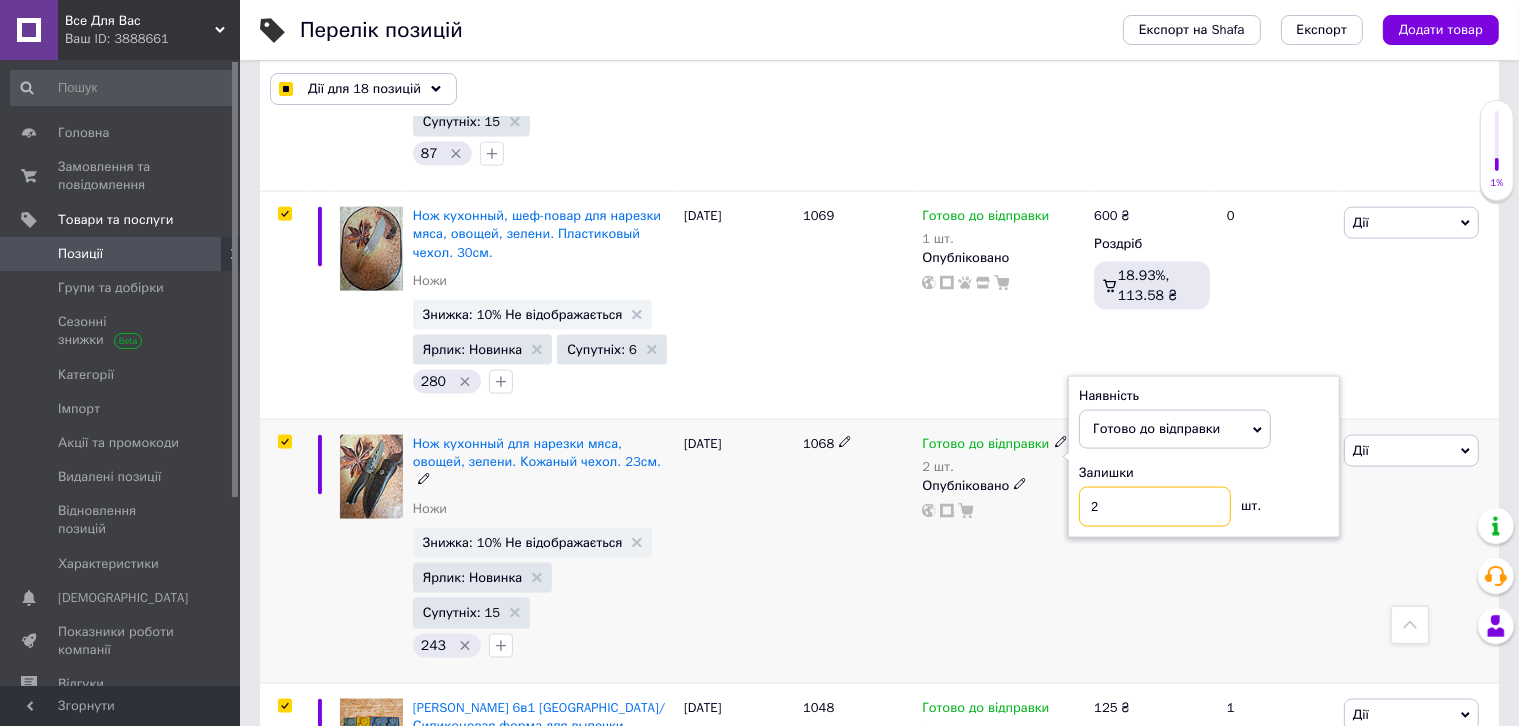 click on "2" at bounding box center (1155, 507) 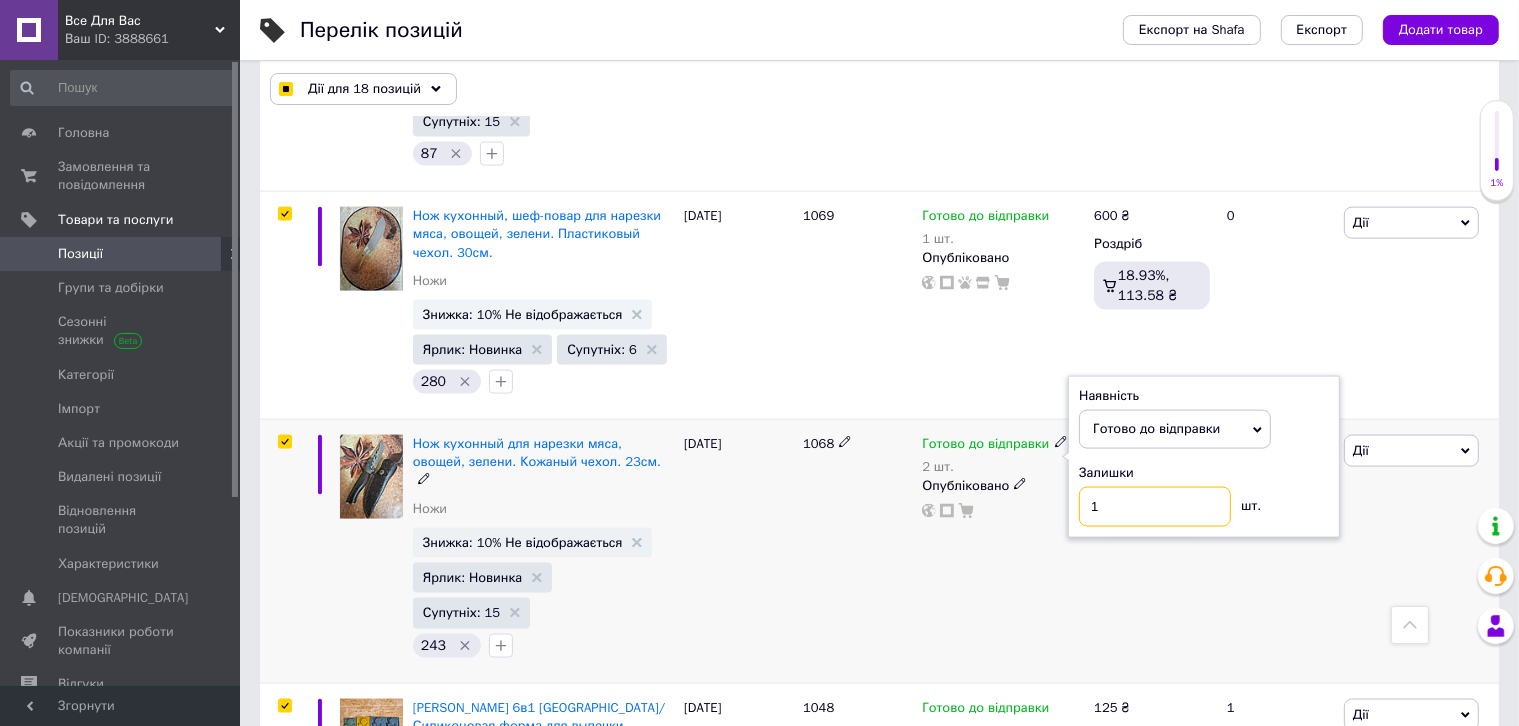 type on "1" 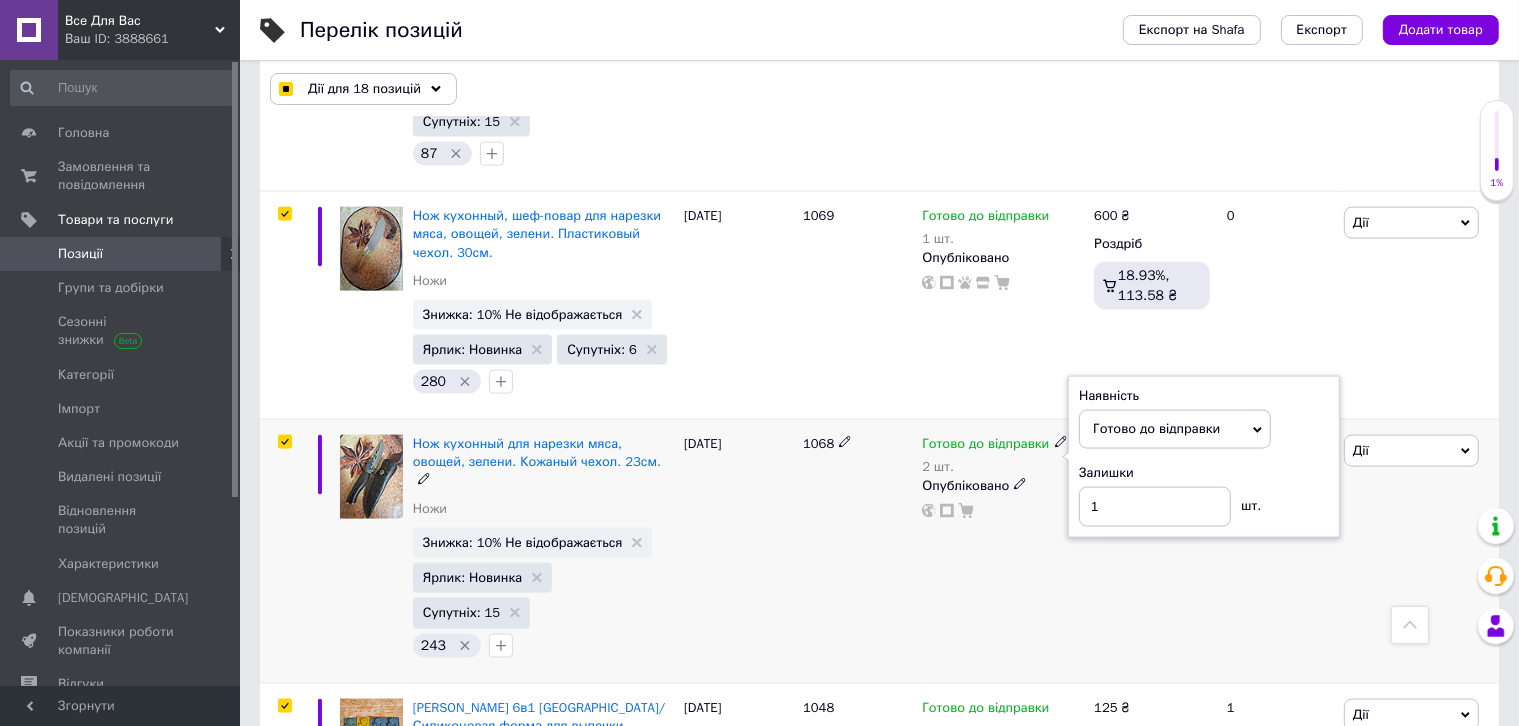 click on "498   ₴ Роздріб 19.19%, 95.54 ₴" at bounding box center [1152, 551] 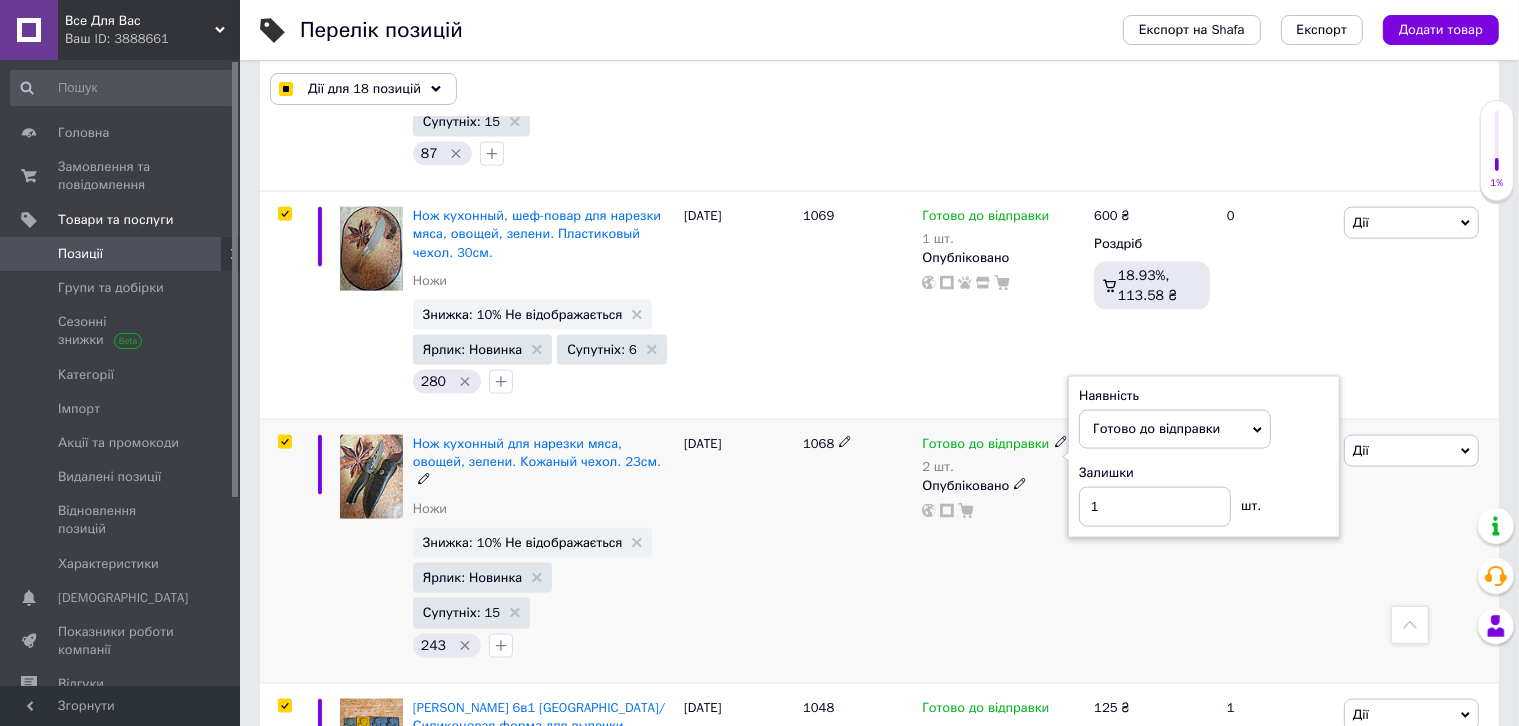 checkbox on "true" 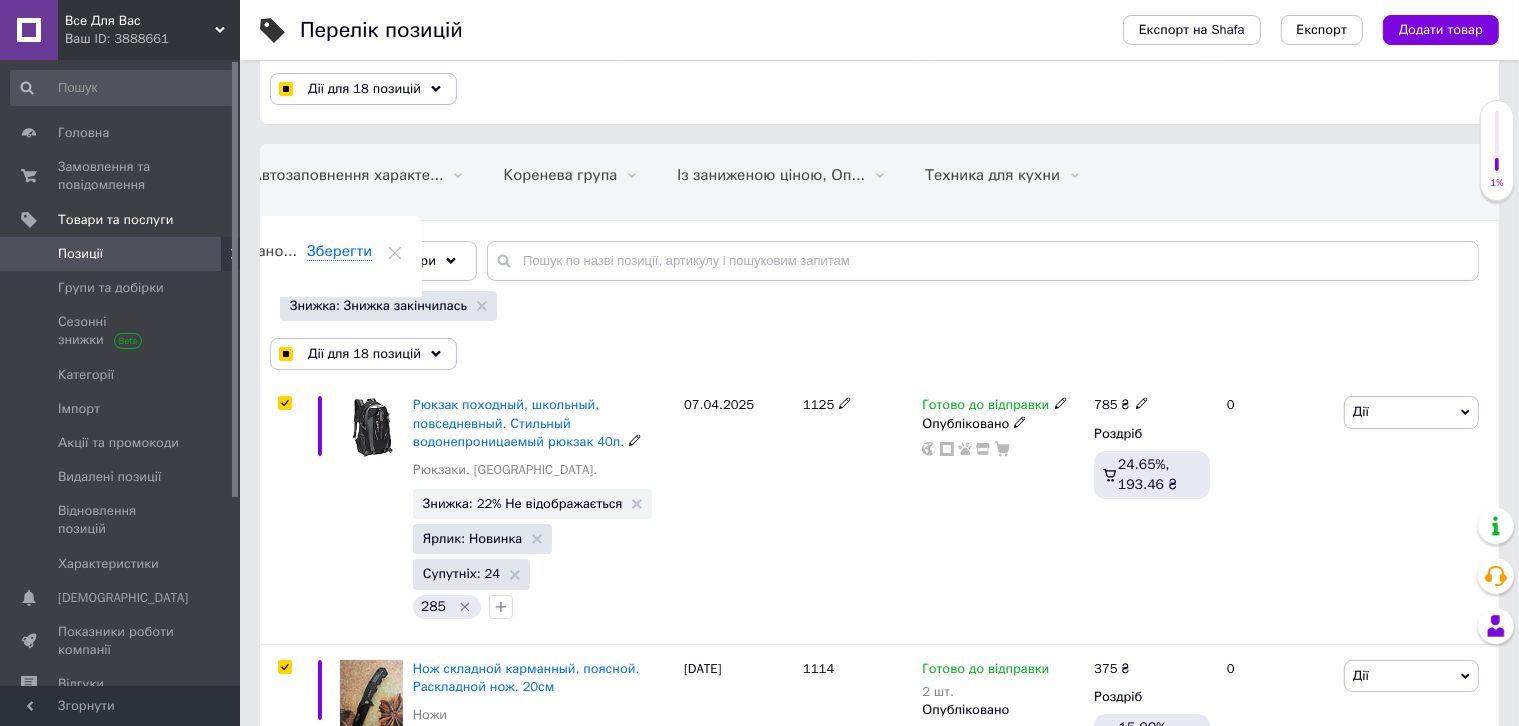 scroll, scrollTop: 0, scrollLeft: 0, axis: both 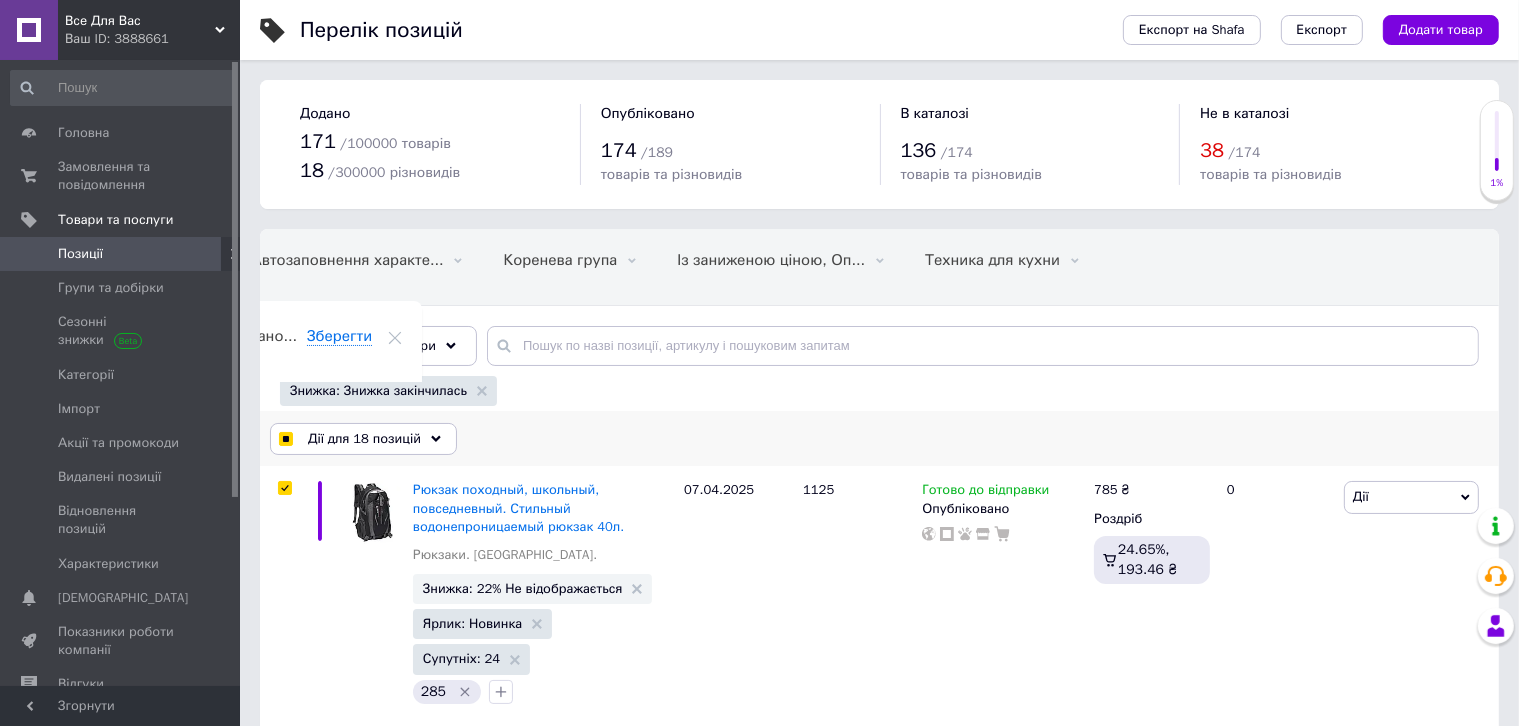 click 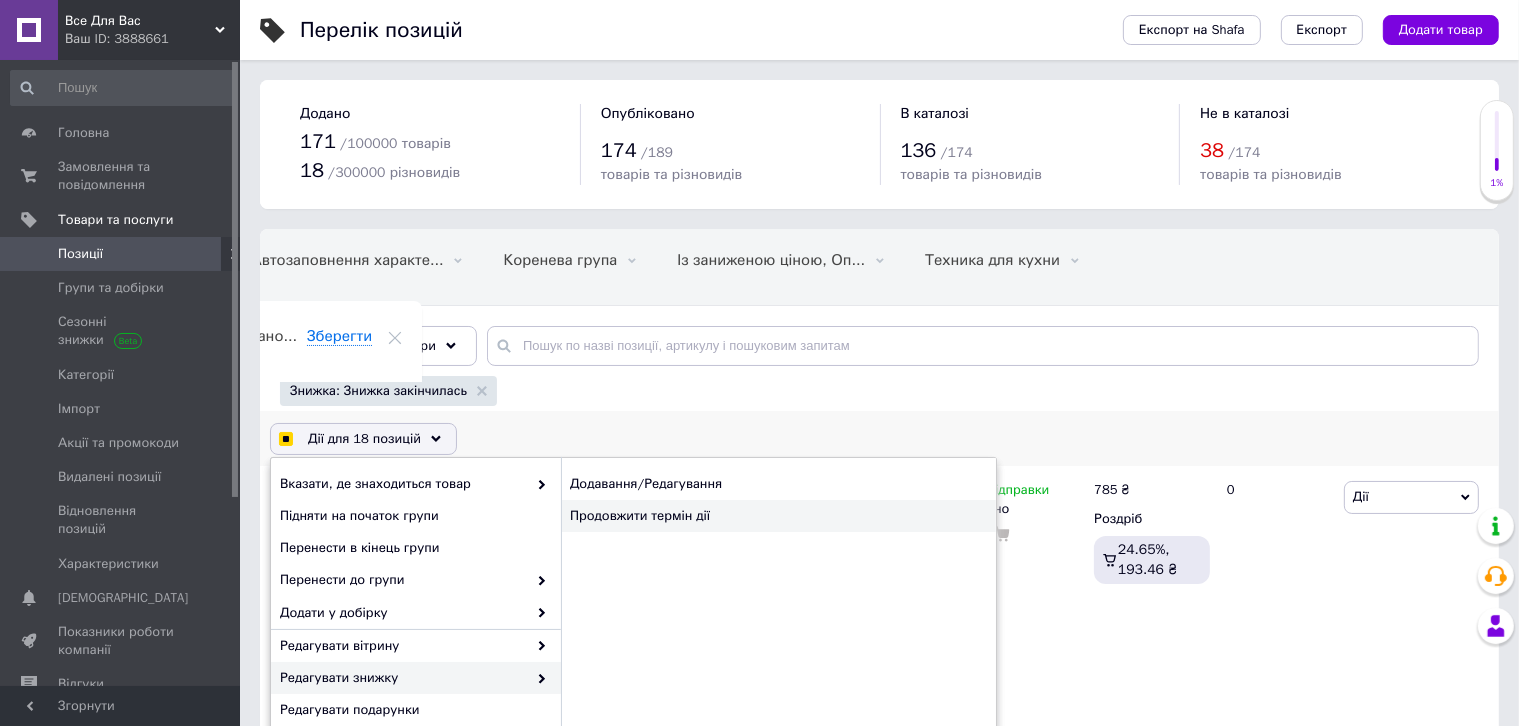 click on "Продовжити термін дії" at bounding box center [778, 516] 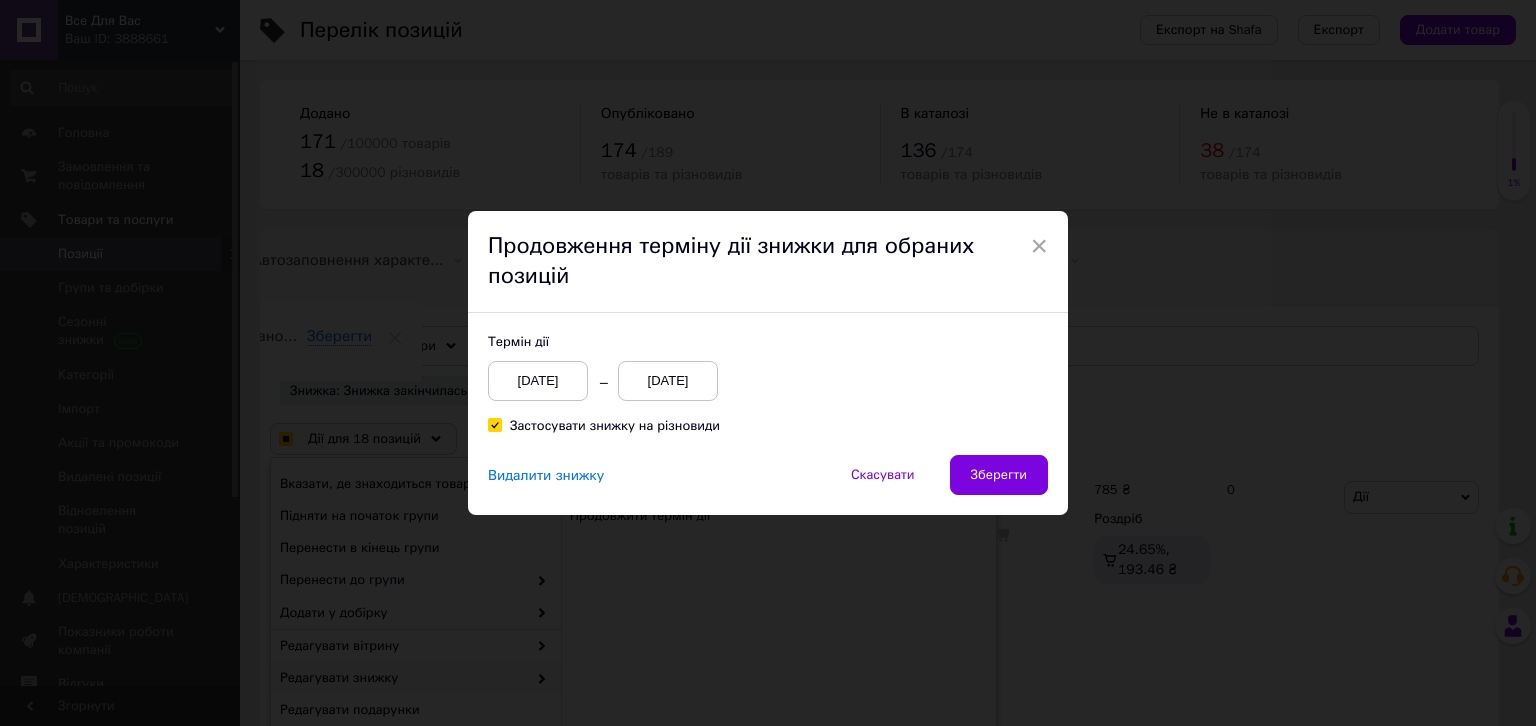 click on "[DATE]" at bounding box center (668, 381) 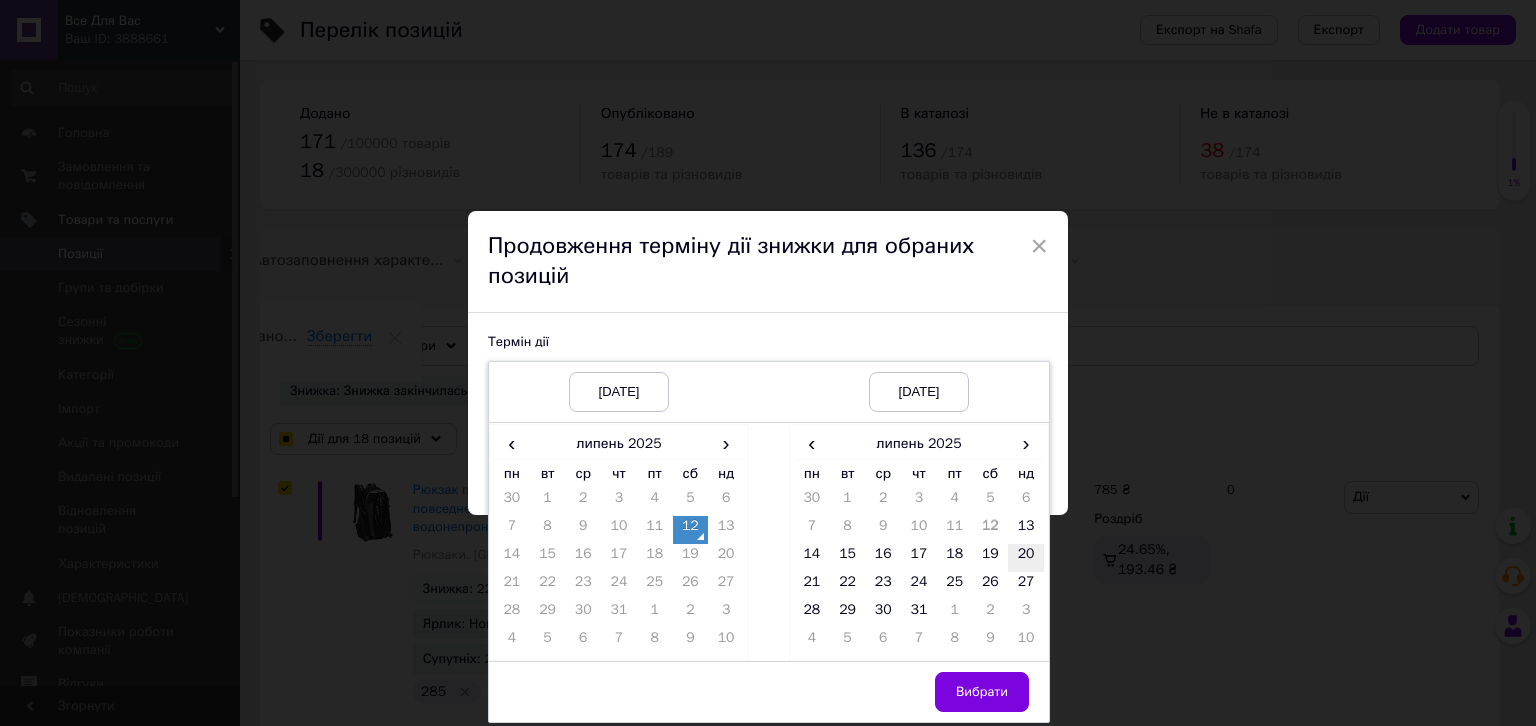 click on "20" at bounding box center (1026, 558) 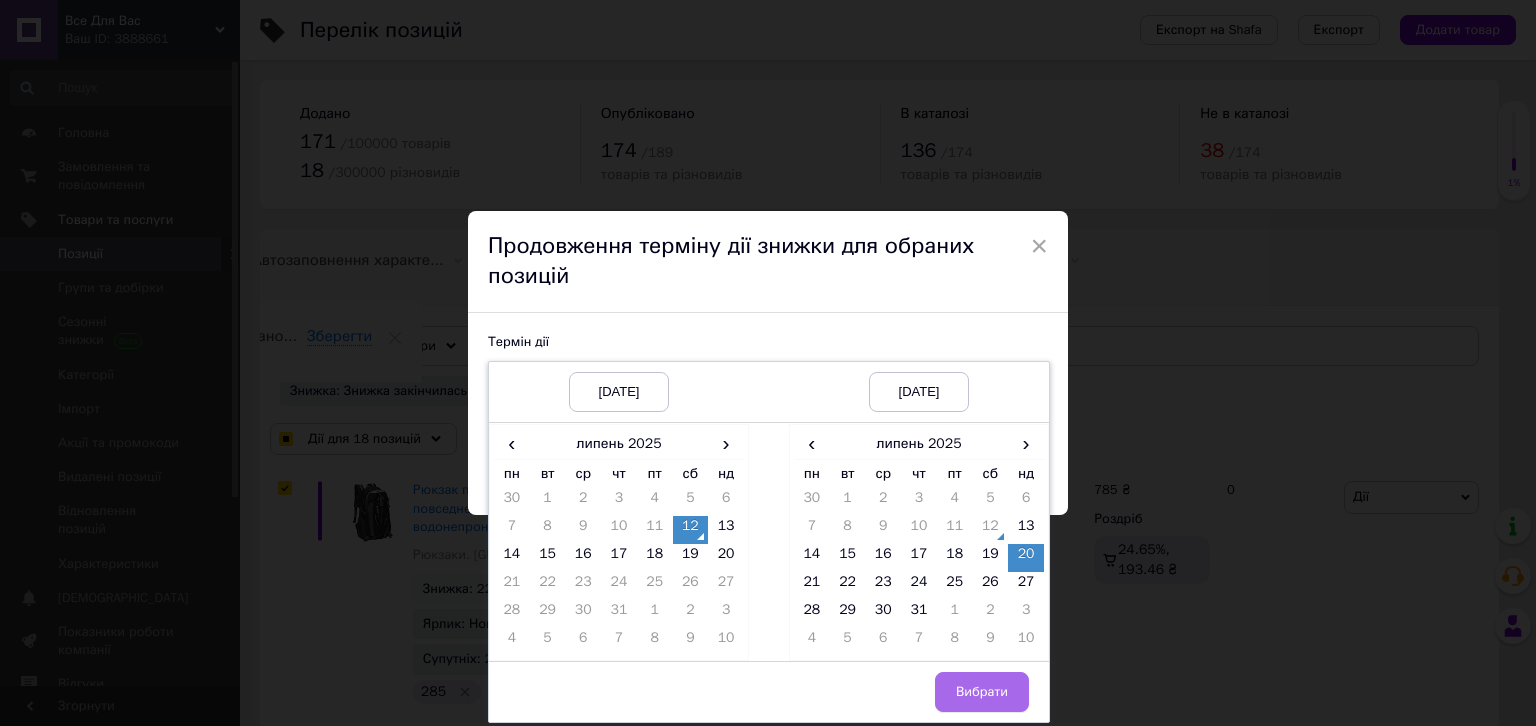 click on "Вибрати" at bounding box center (982, 692) 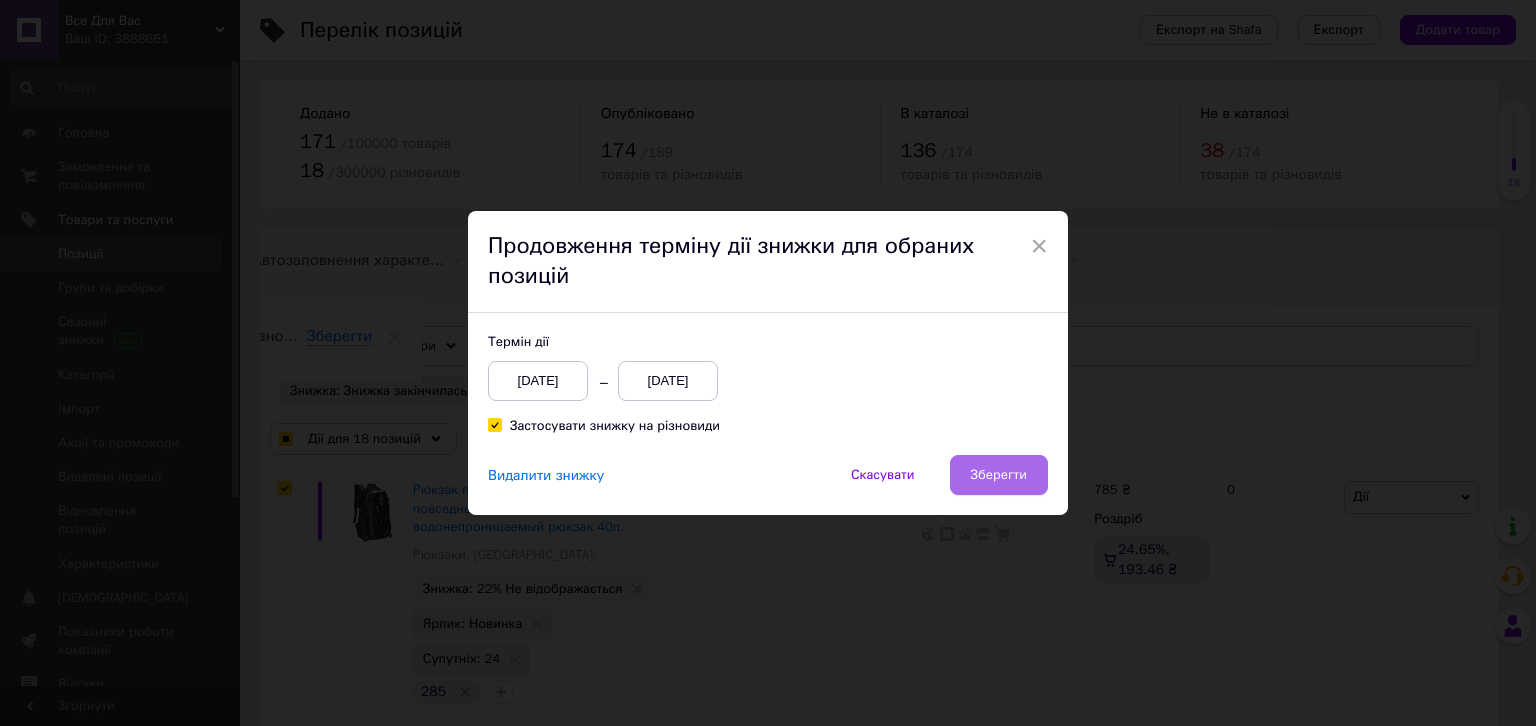 click on "Зберегти" at bounding box center (999, 475) 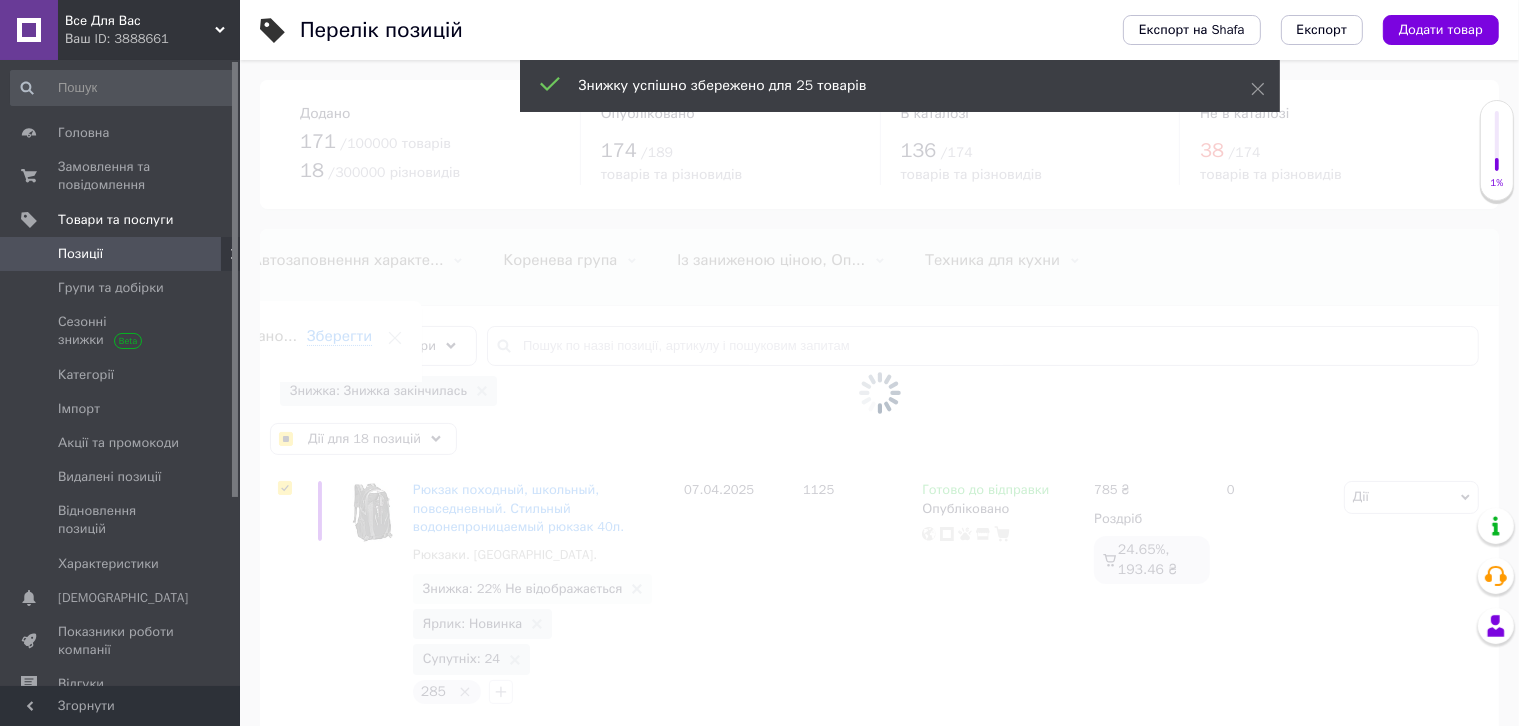 scroll, scrollTop: 0, scrollLeft: 109, axis: horizontal 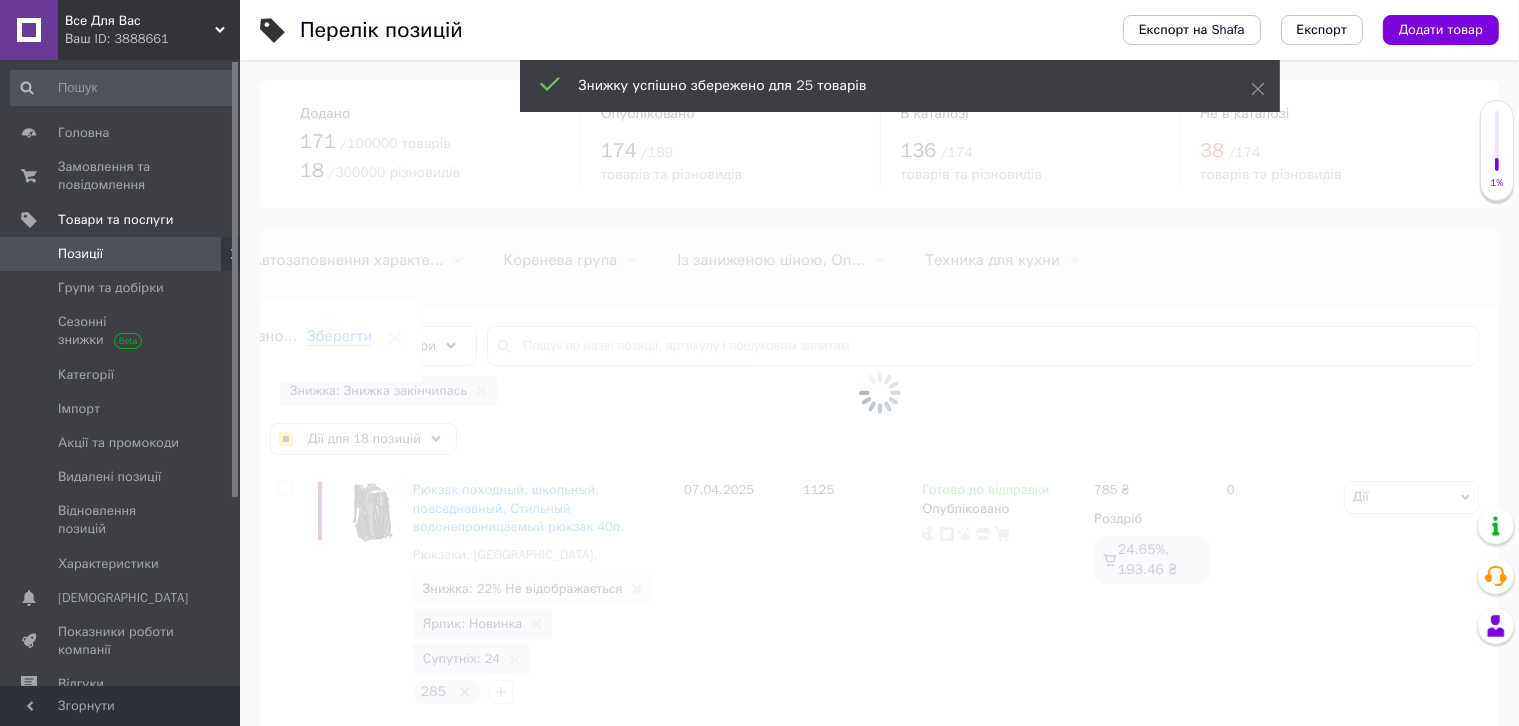 checkbox on "false" 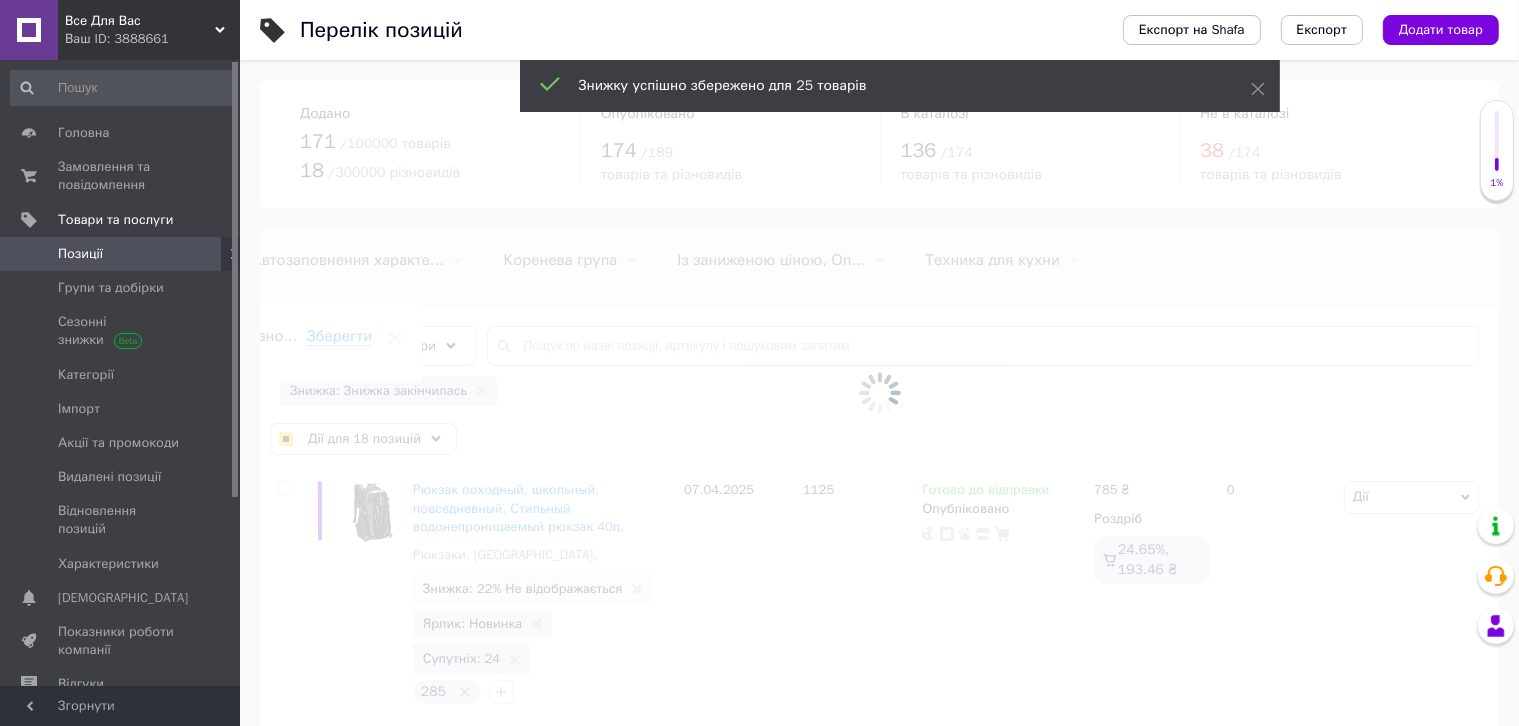 checkbox on "false" 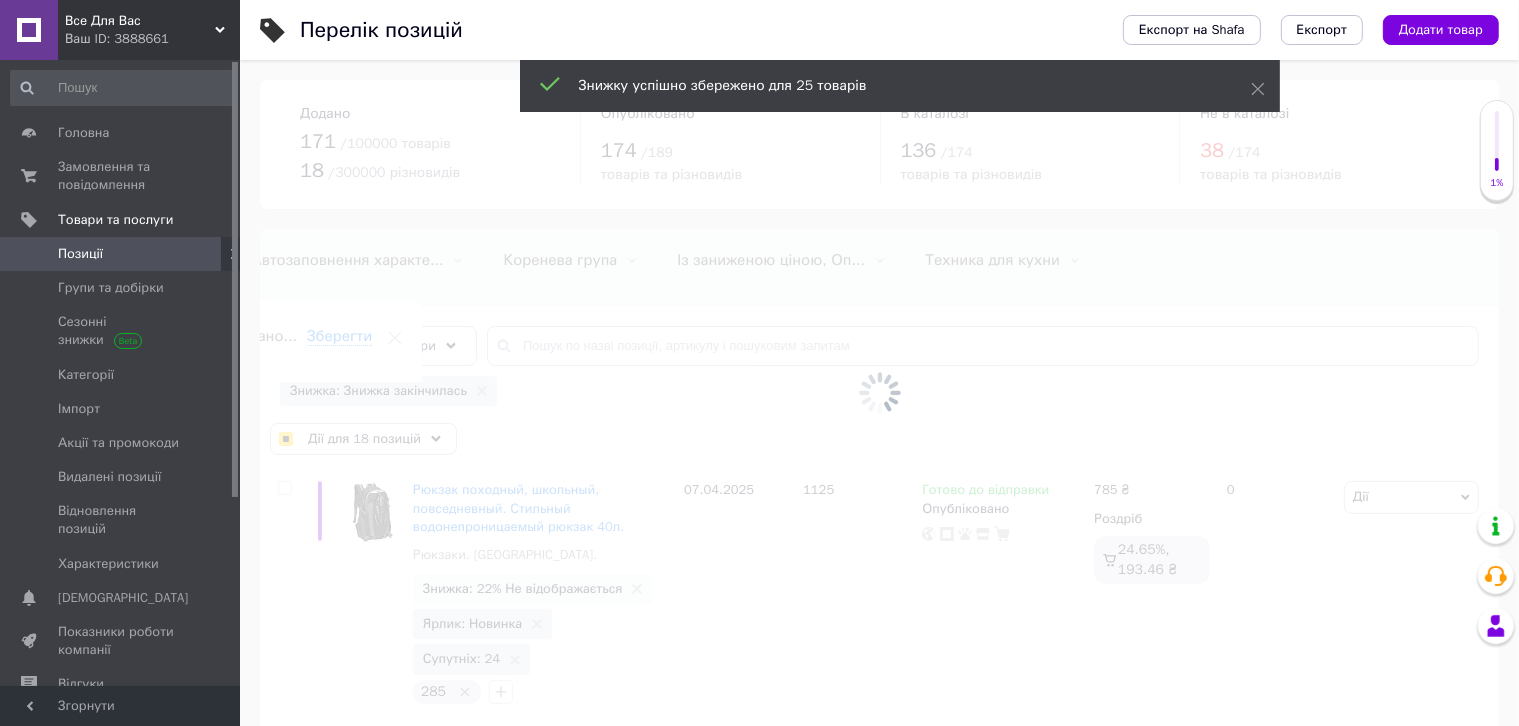 checkbox on "false" 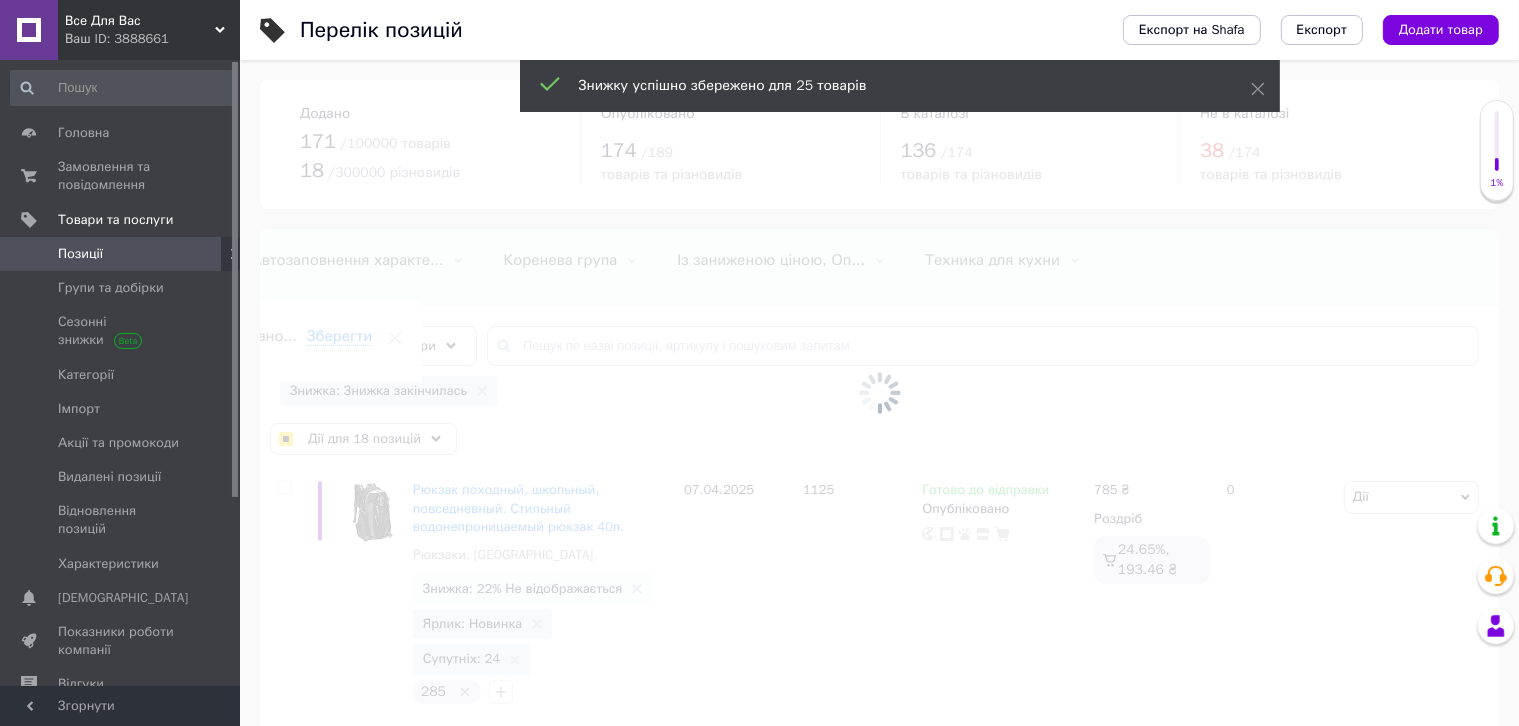 checkbox on "false" 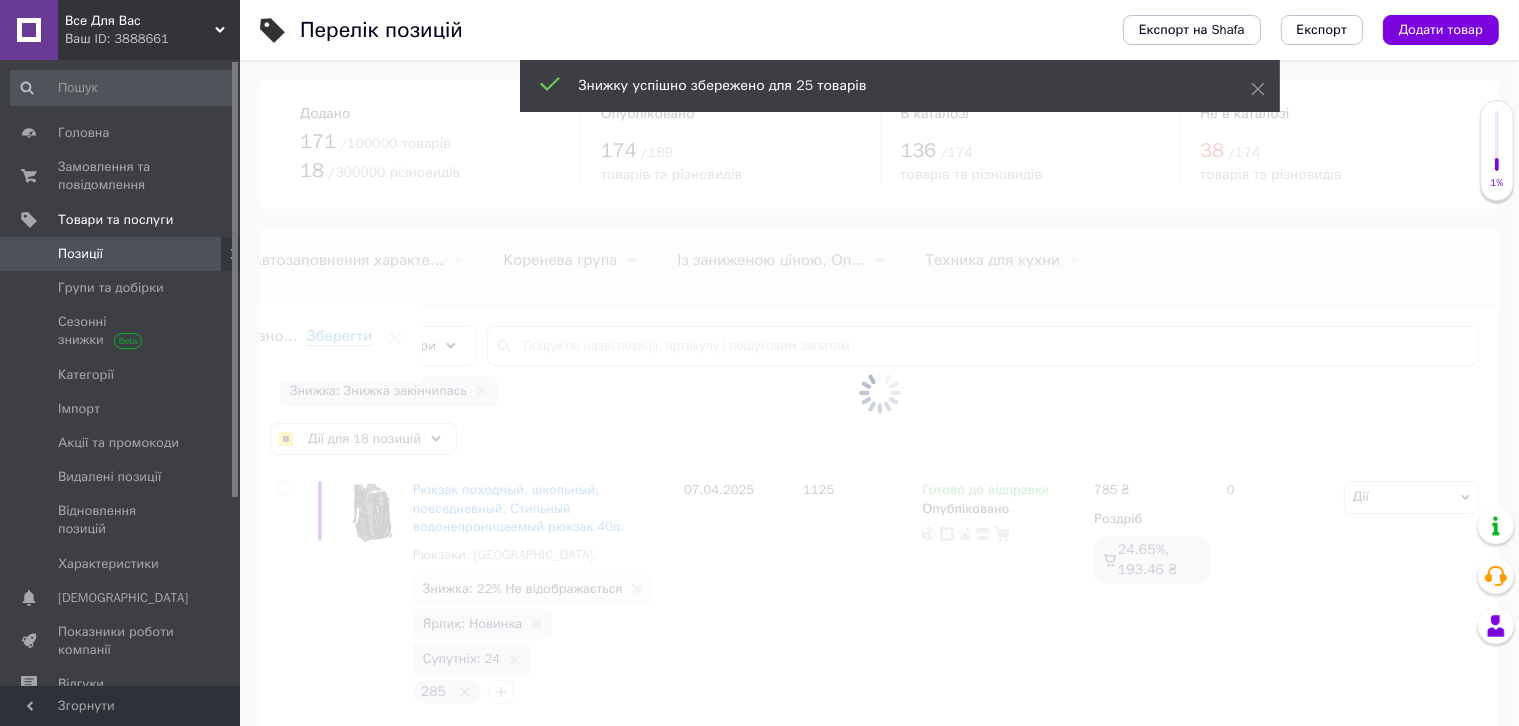 checkbox on "false" 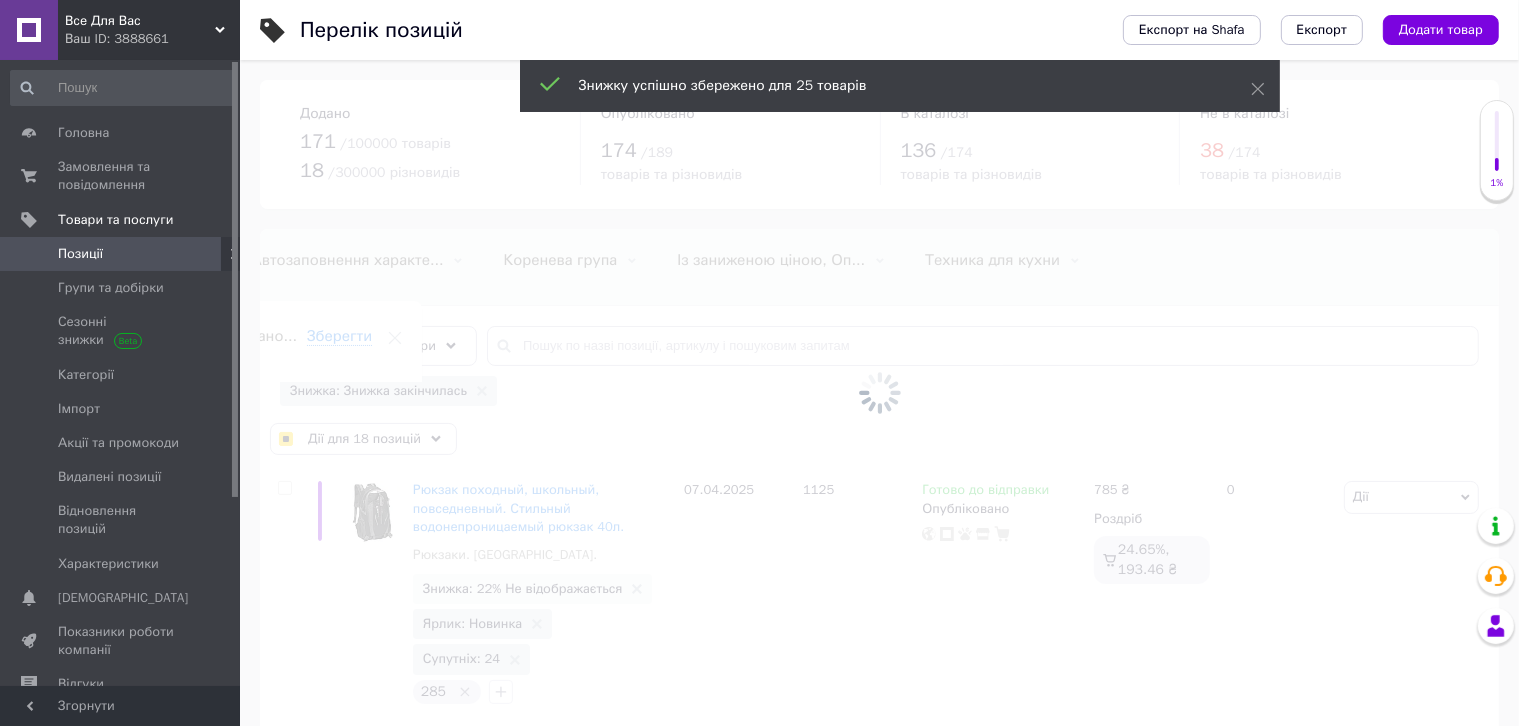 checkbox on "false" 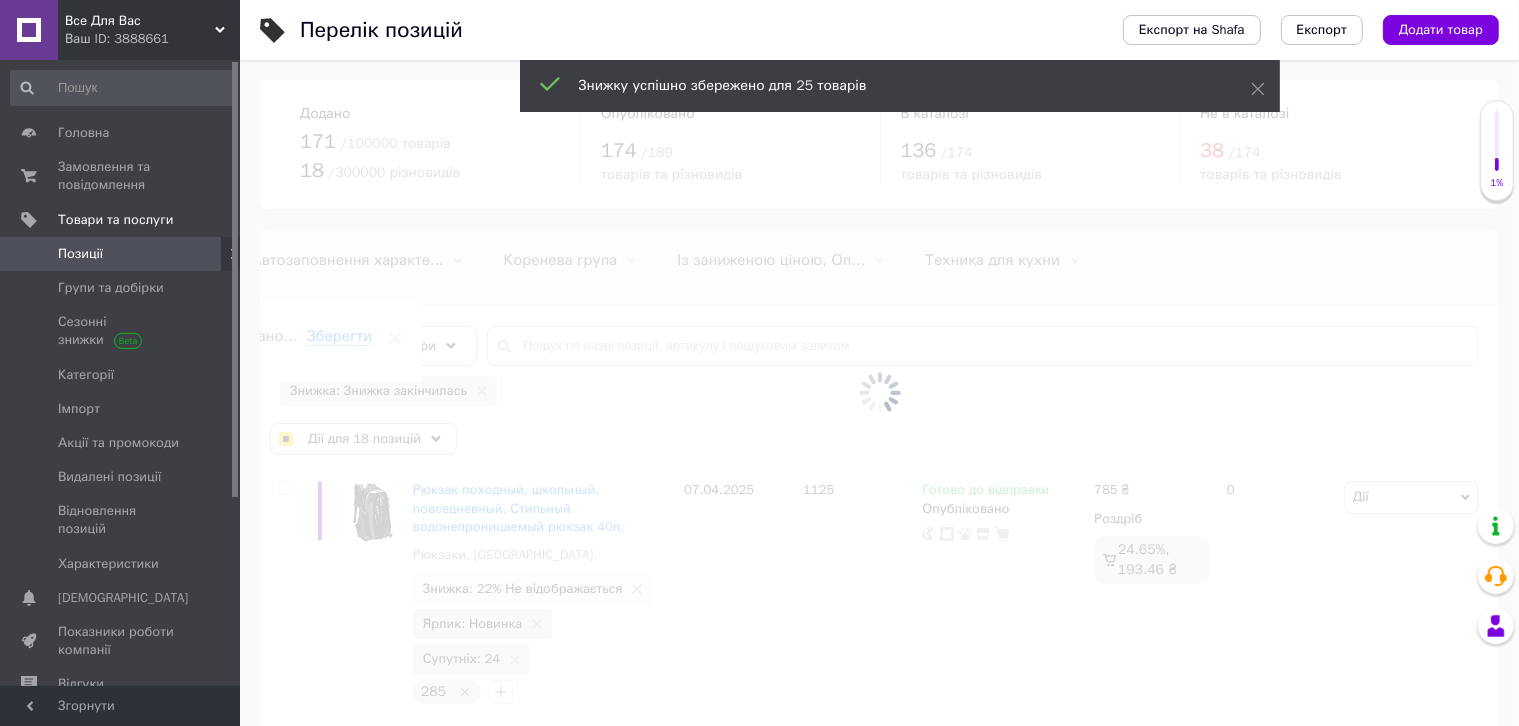 checkbox on "false" 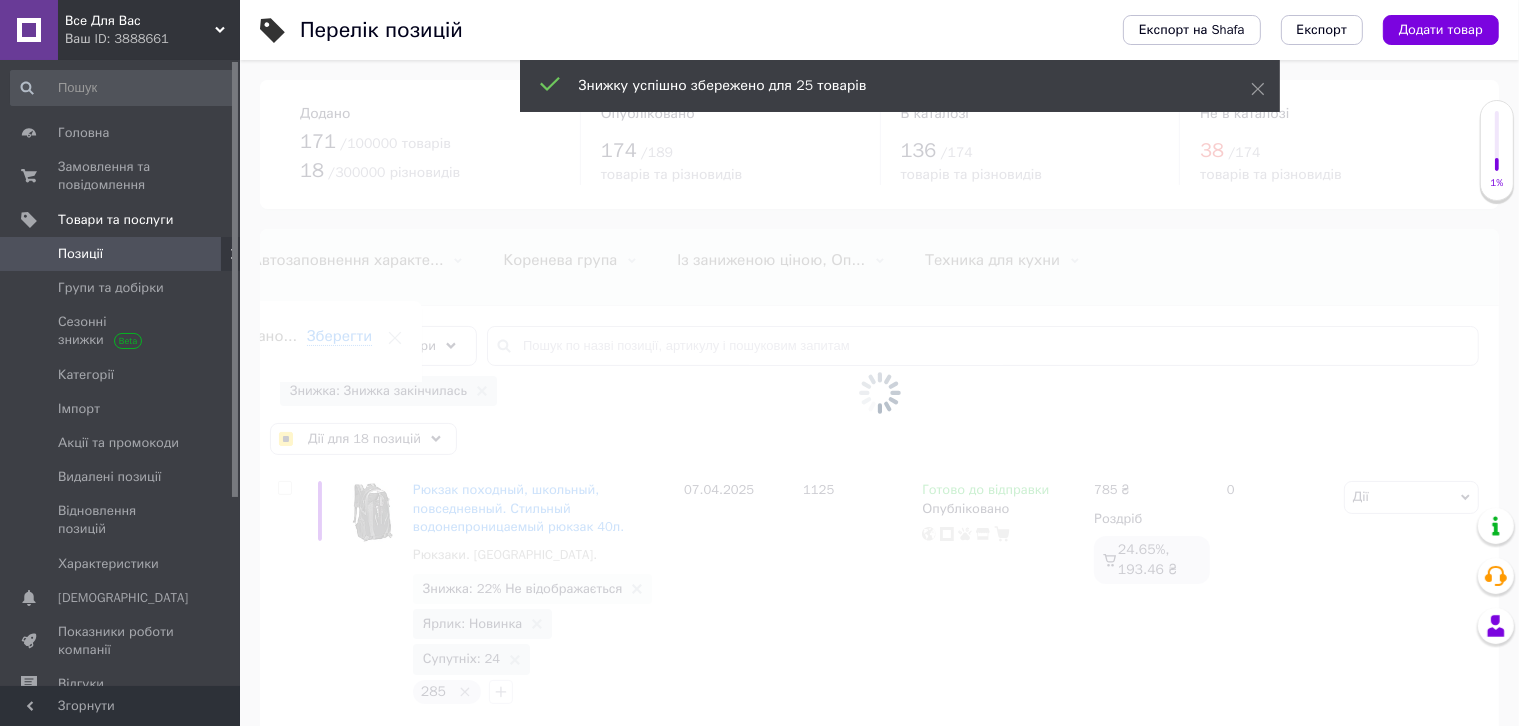 checkbox on "false" 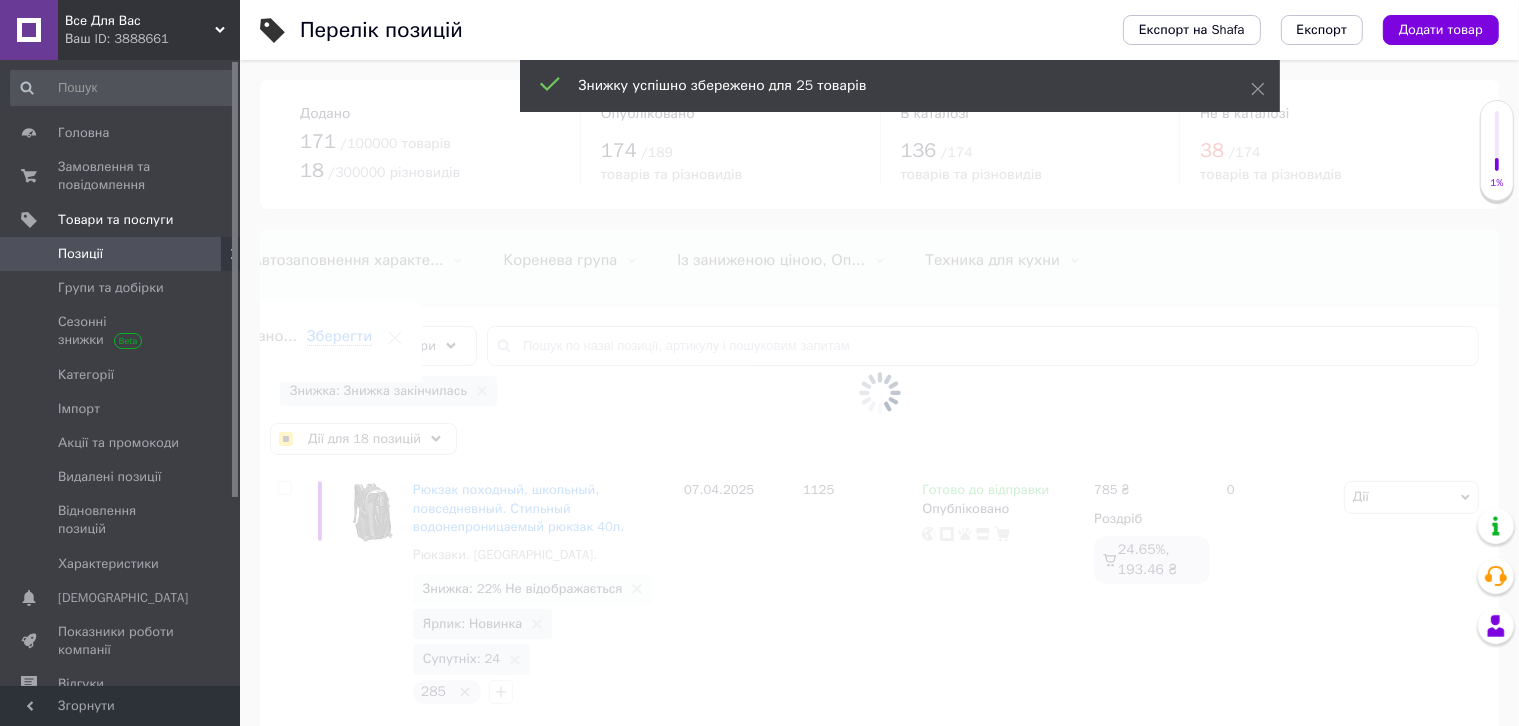 checkbox on "false" 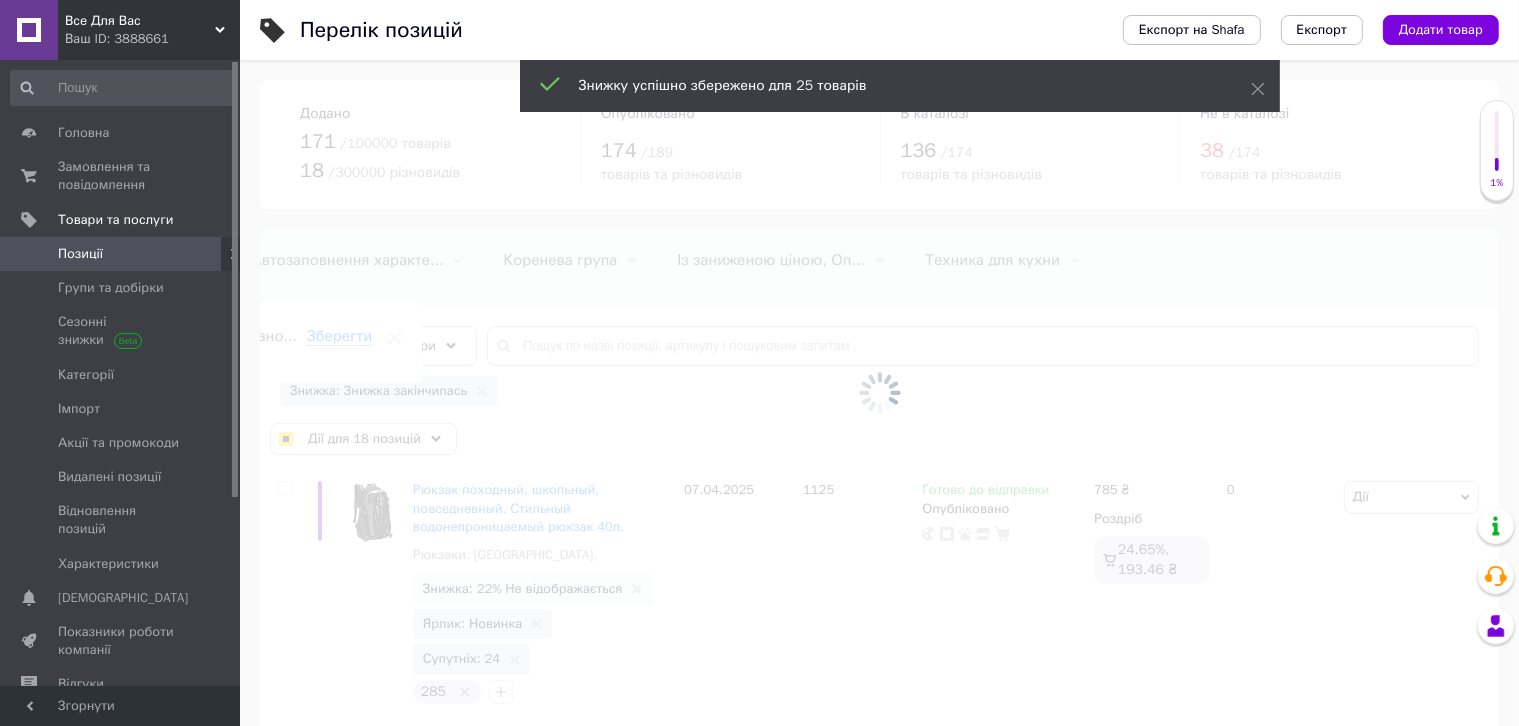 checkbox on "false" 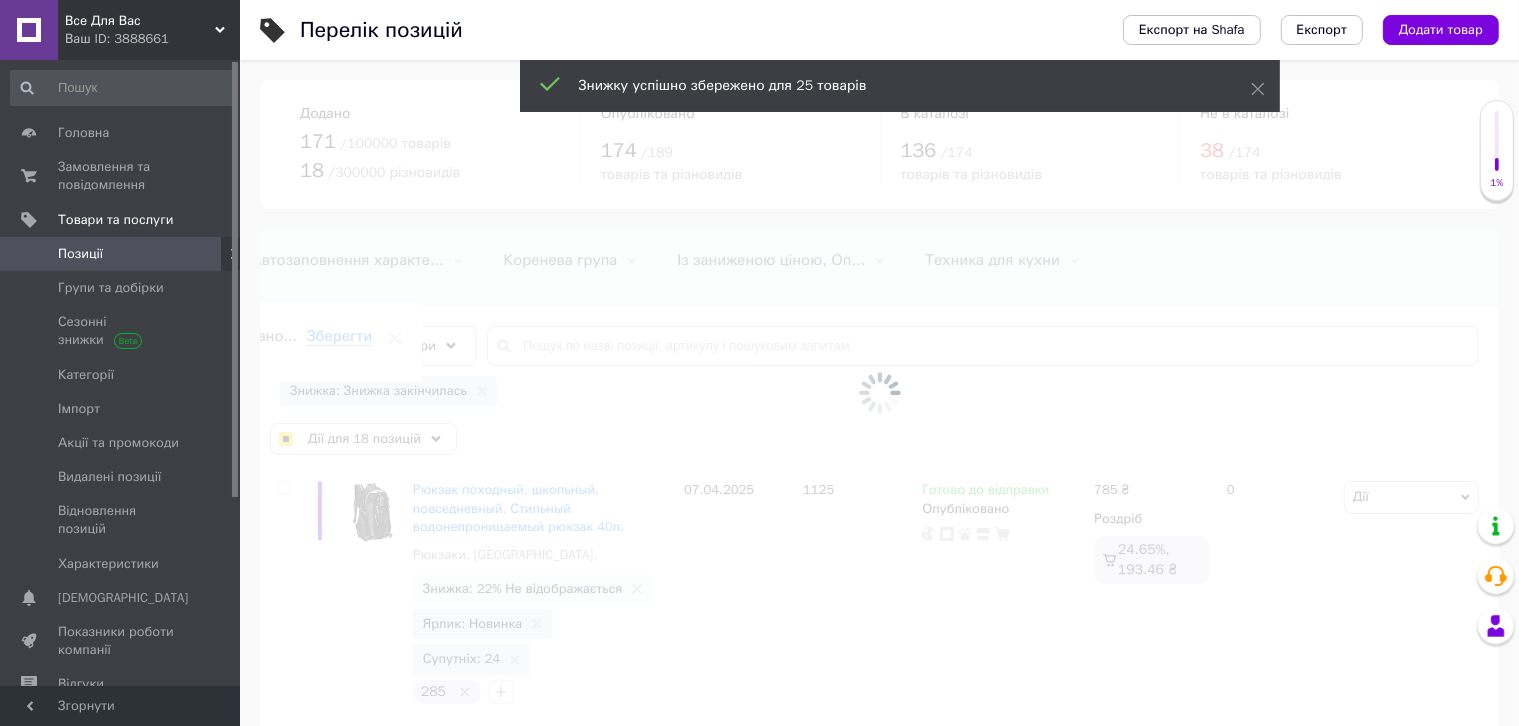 checkbox on "false" 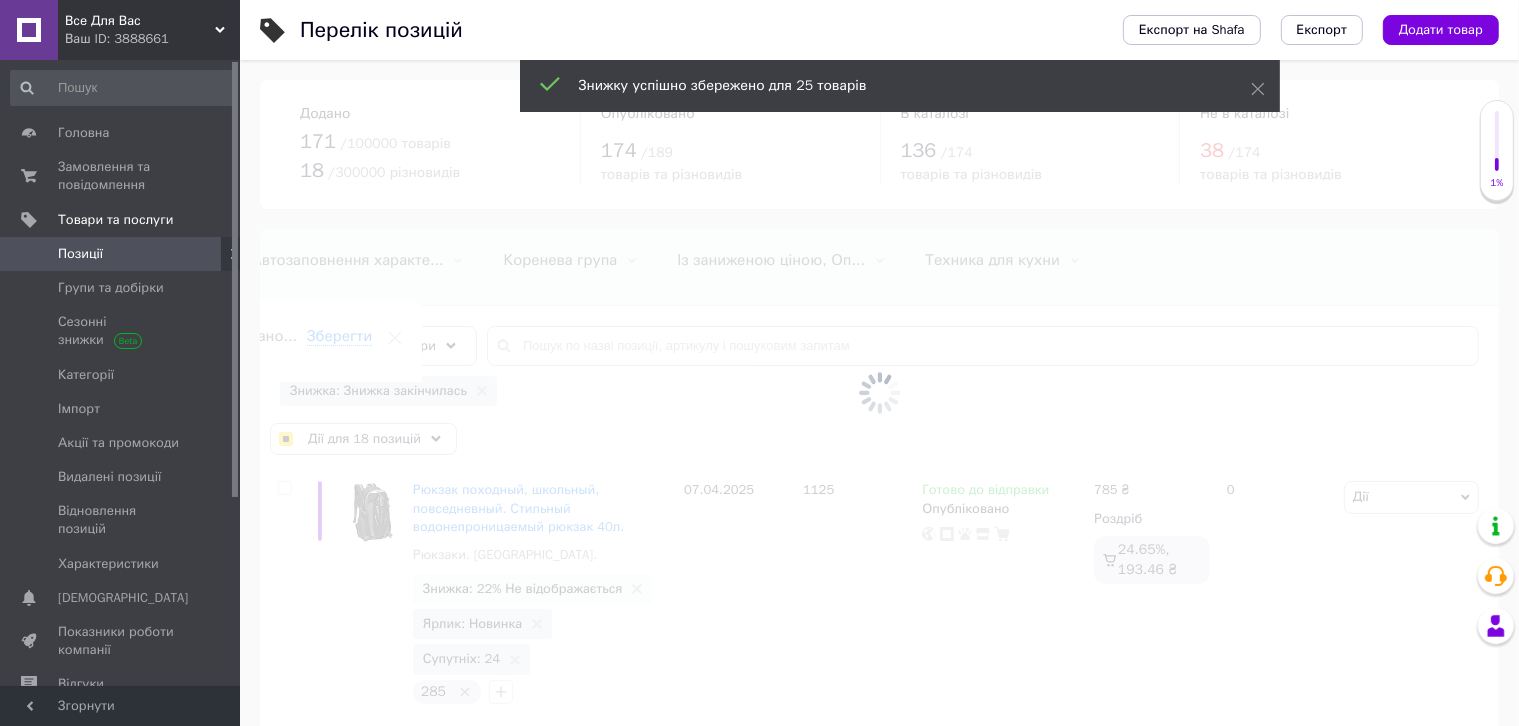 checkbox on "false" 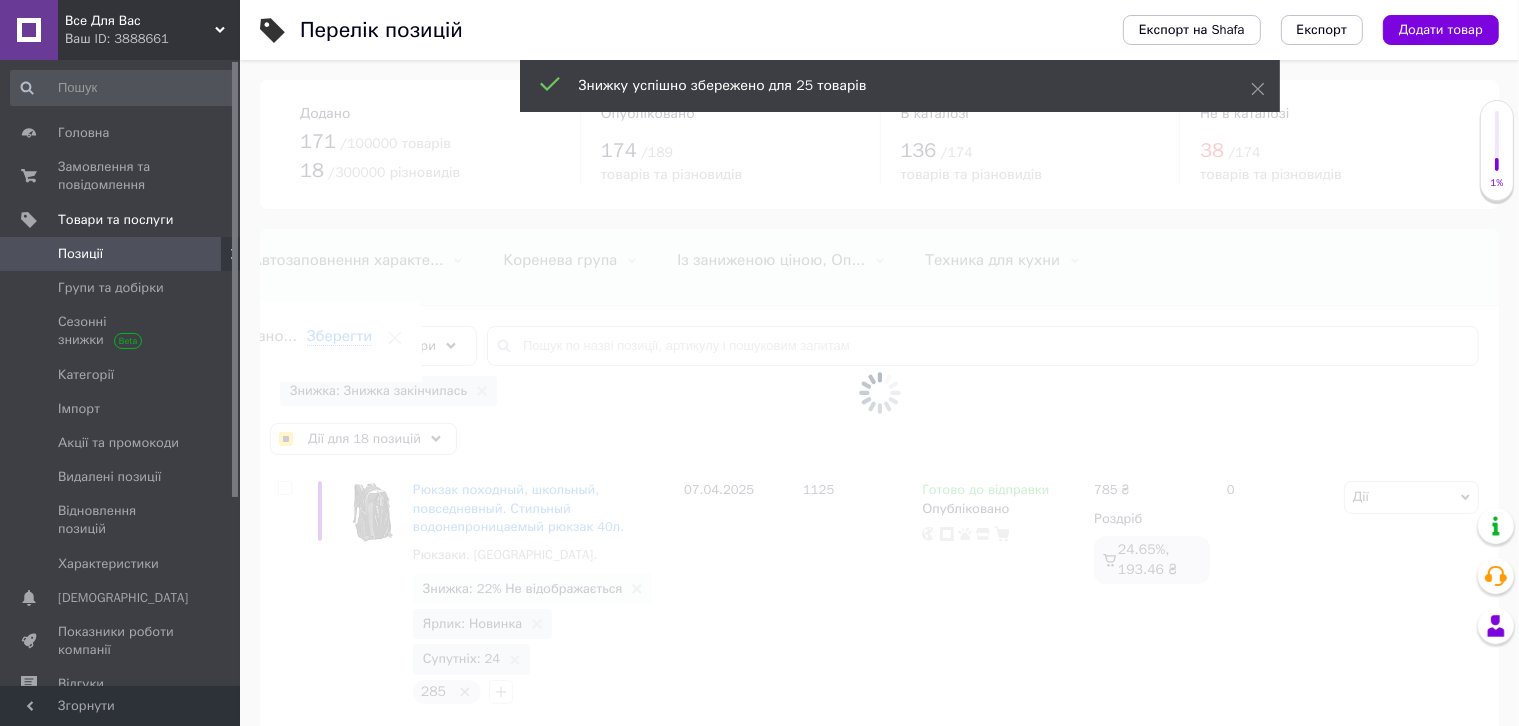 checkbox on "false" 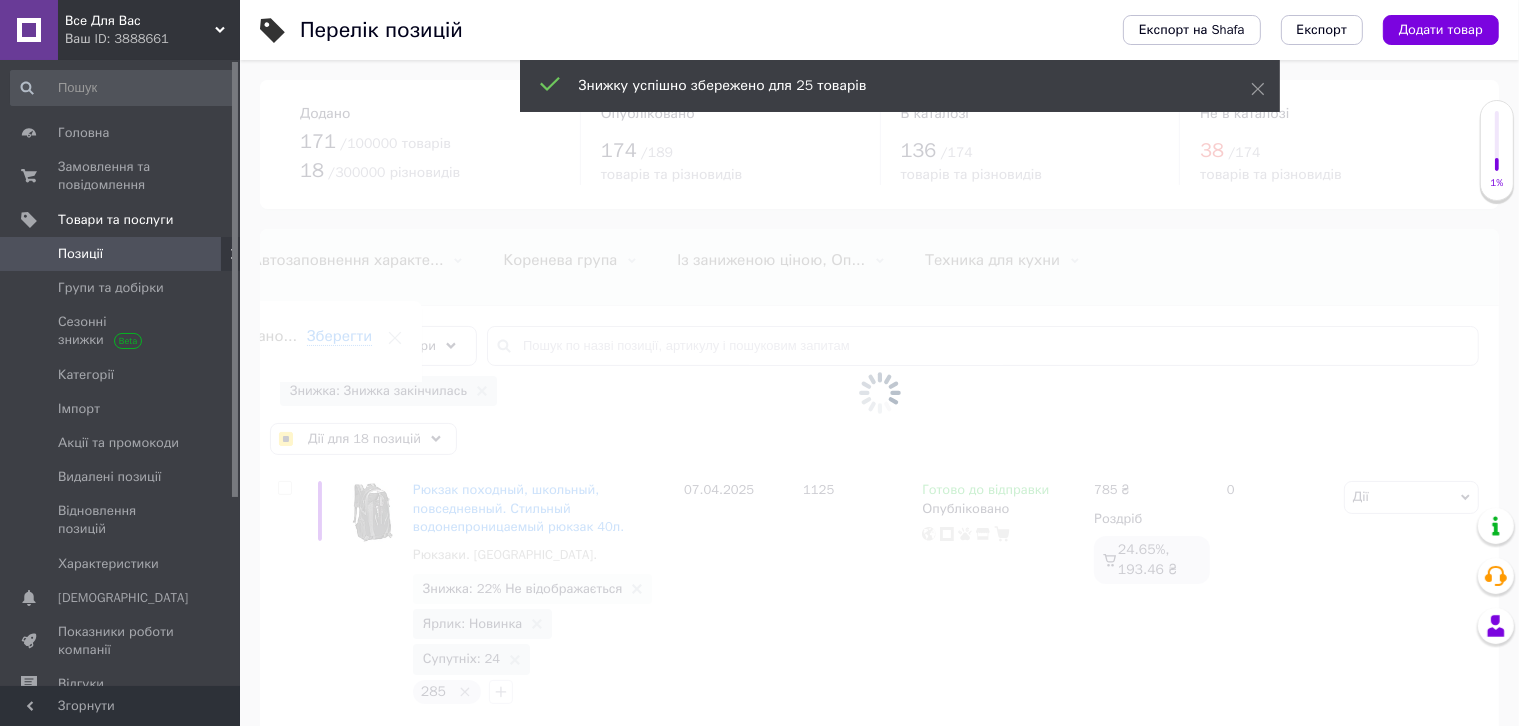checkbox on "false" 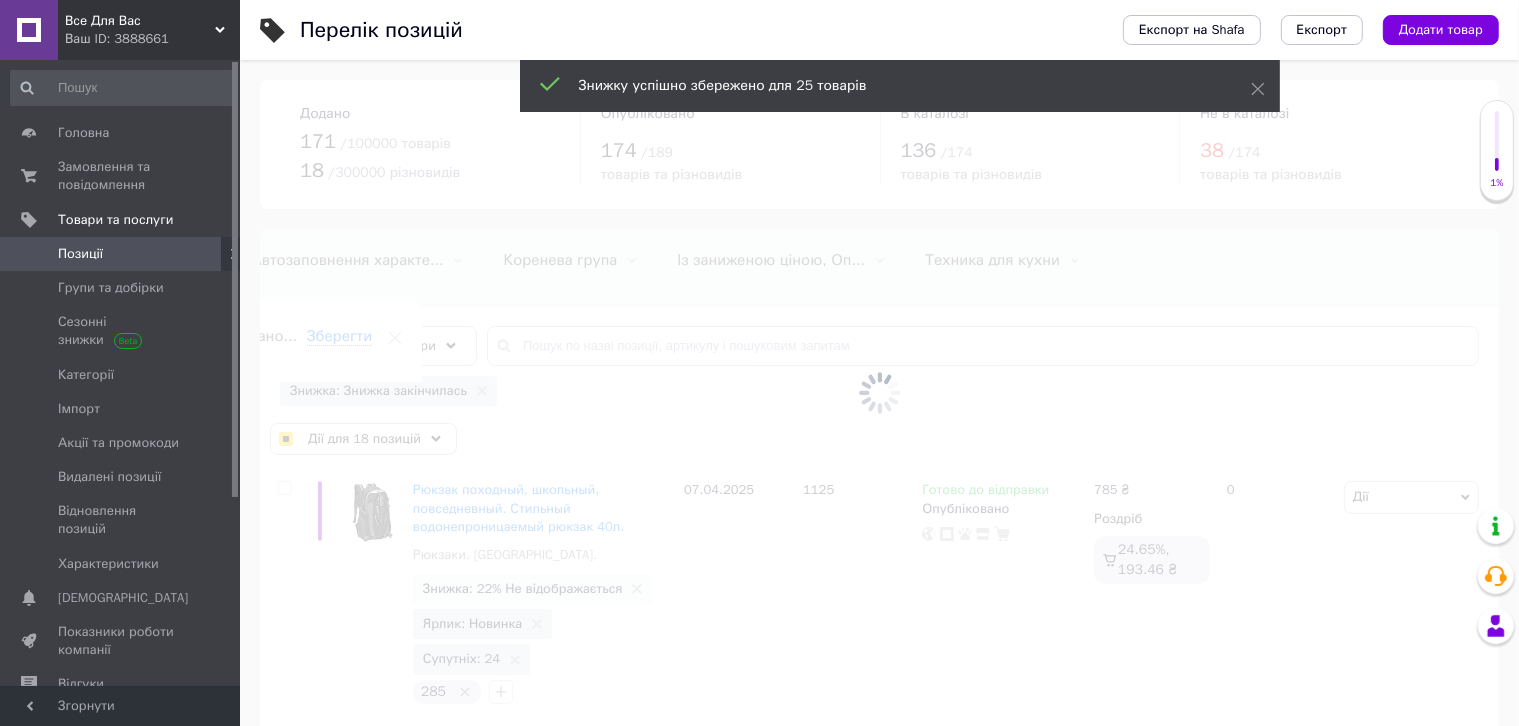 checkbox on "false" 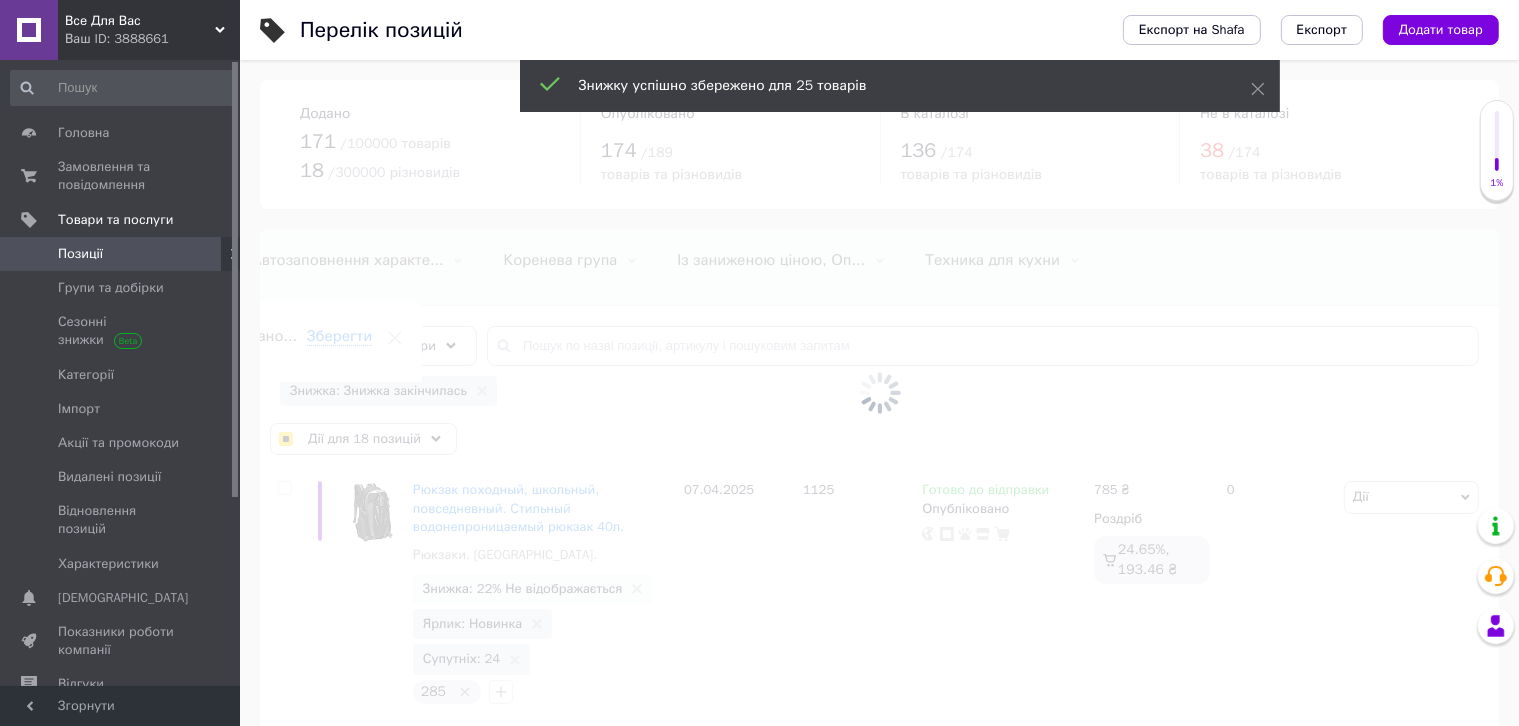 checkbox on "false" 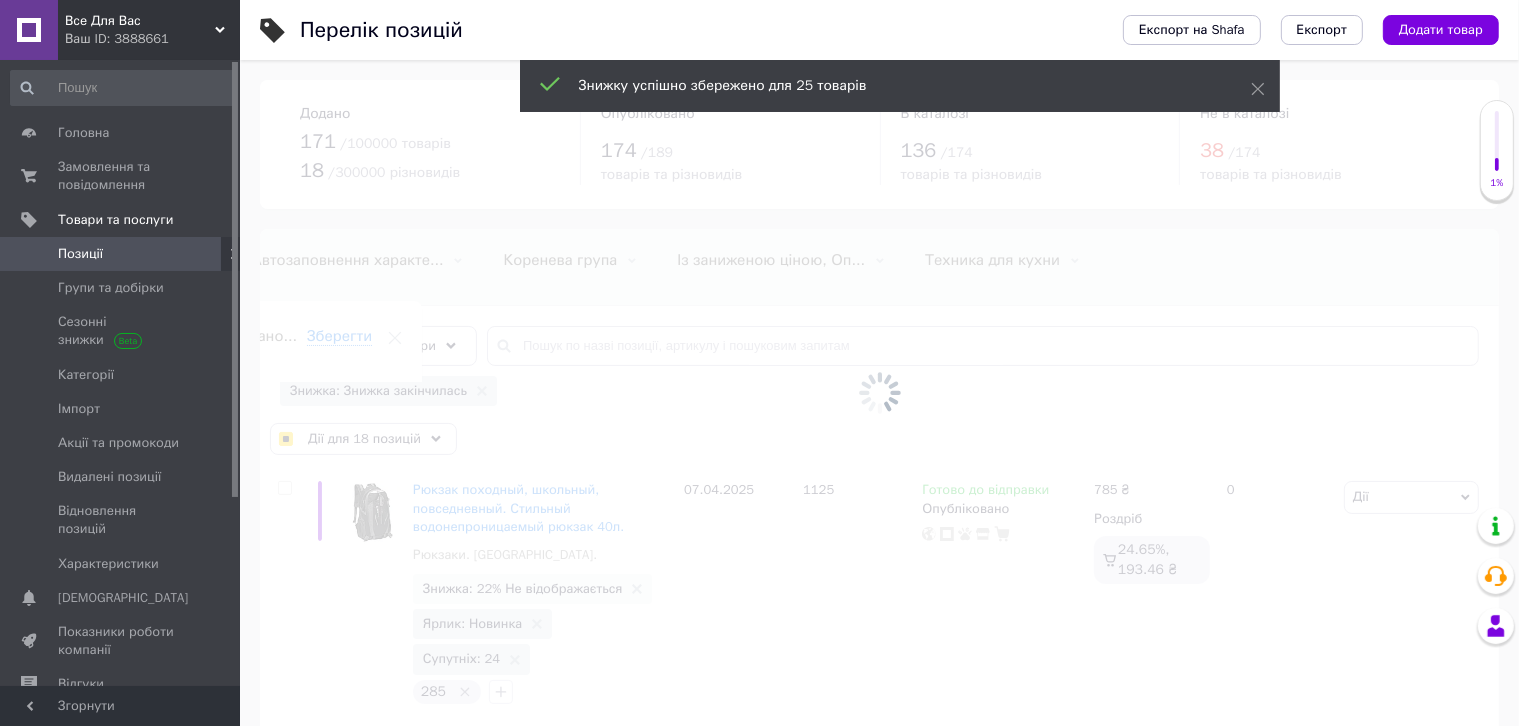 checkbox on "false" 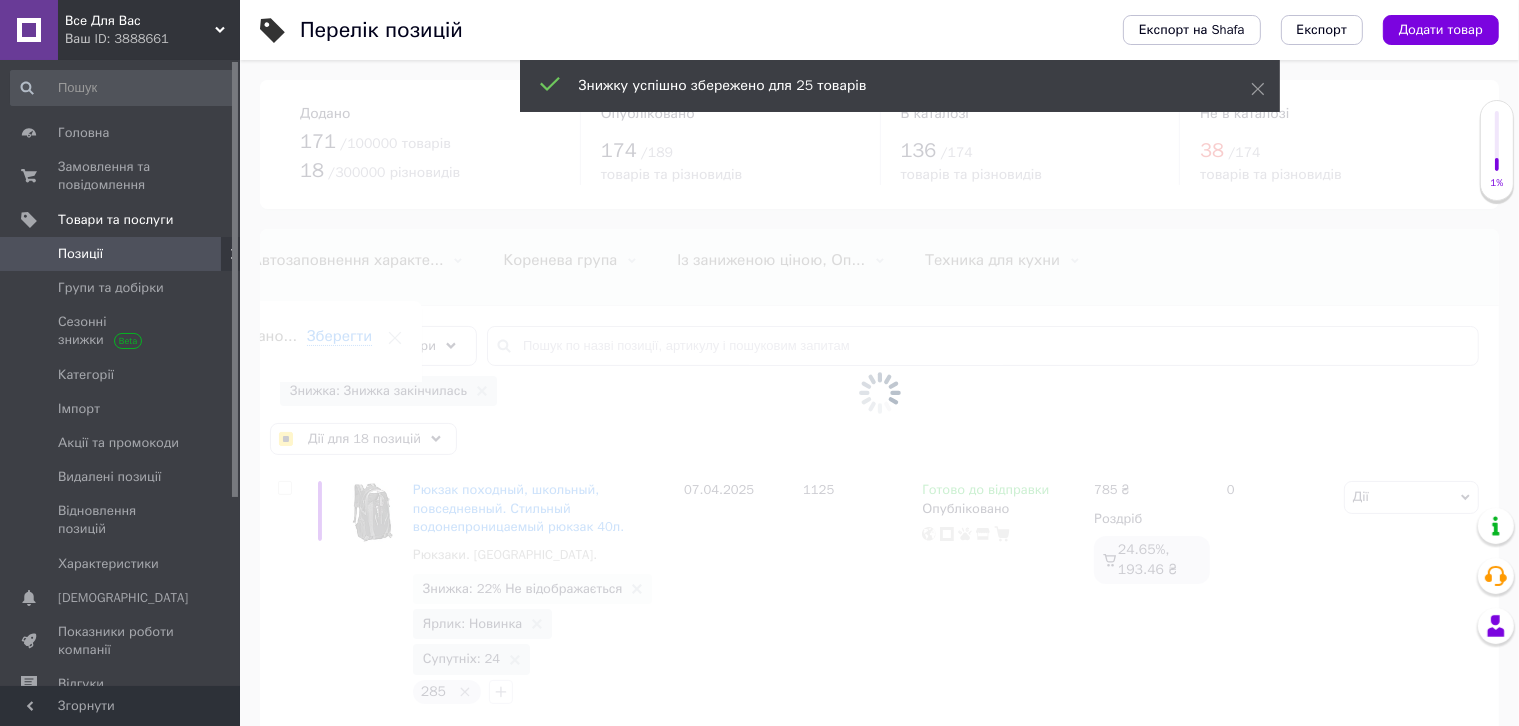 checkbox on "false" 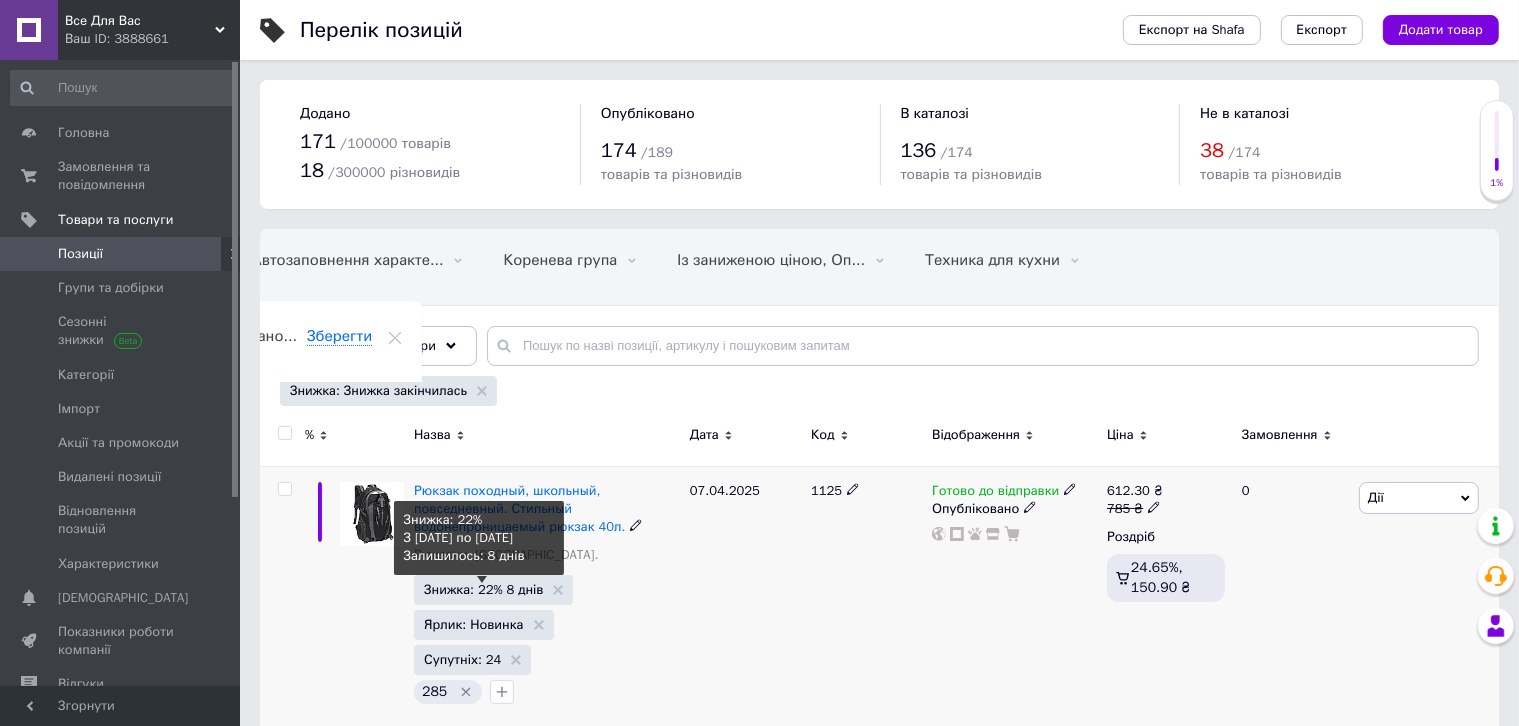 click on "Знижка: 22% 8 днів" at bounding box center (483, 589) 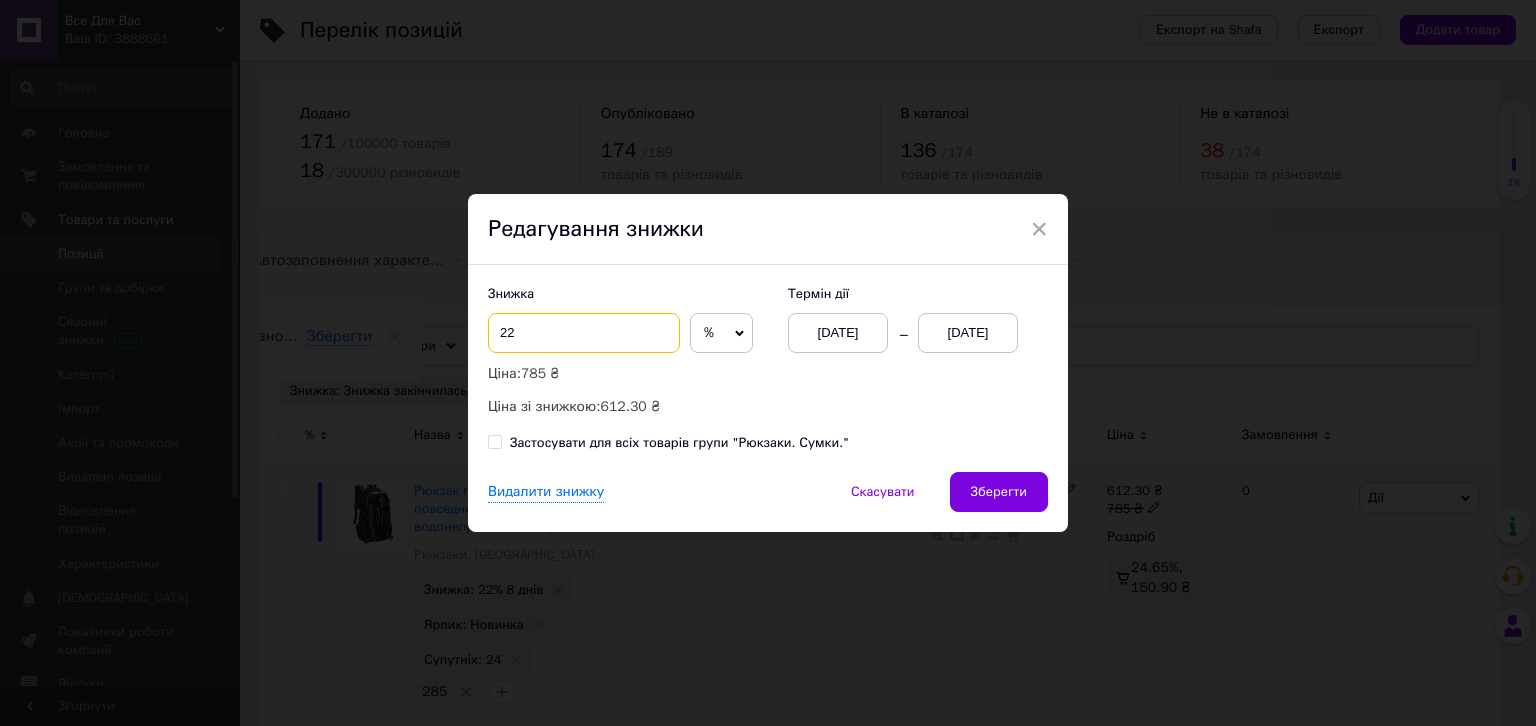 click on "22" at bounding box center (584, 333) 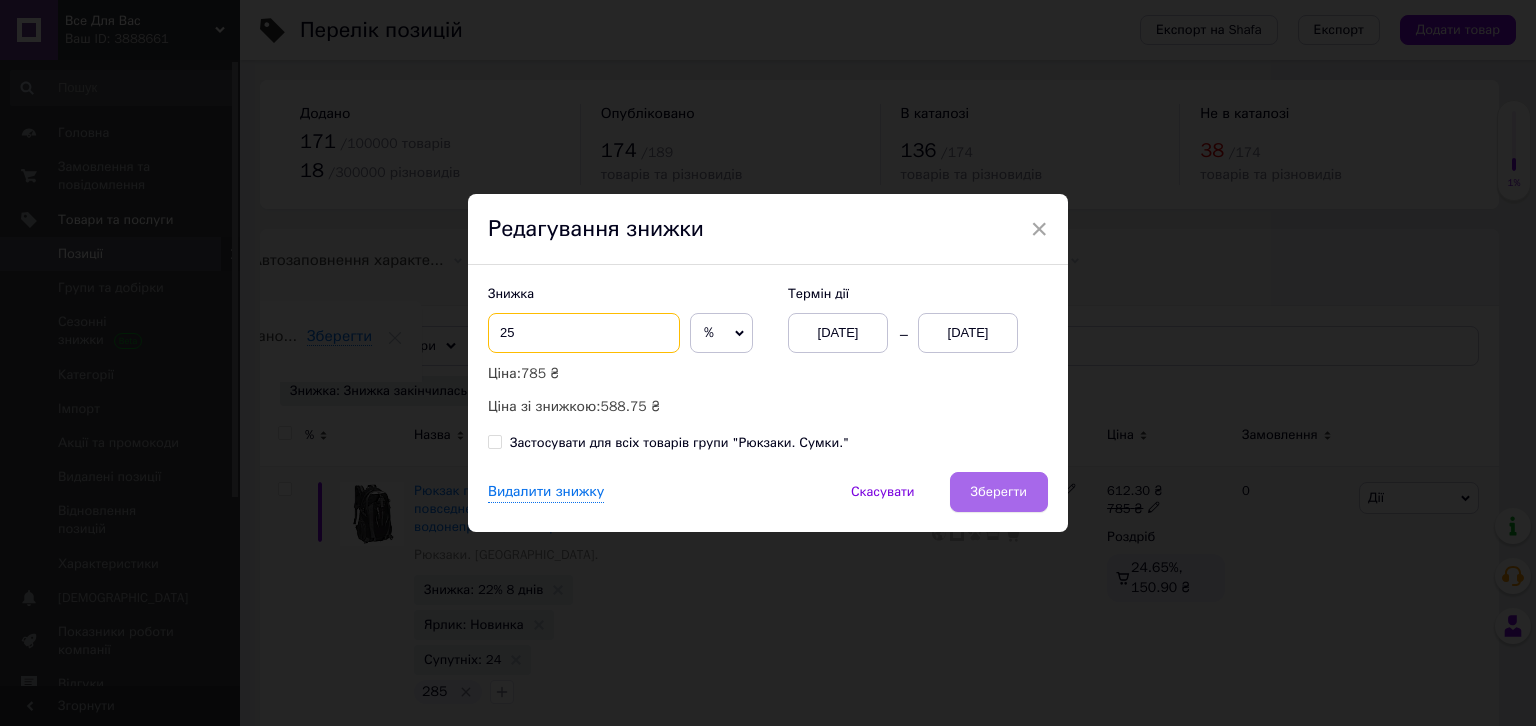 type on "25" 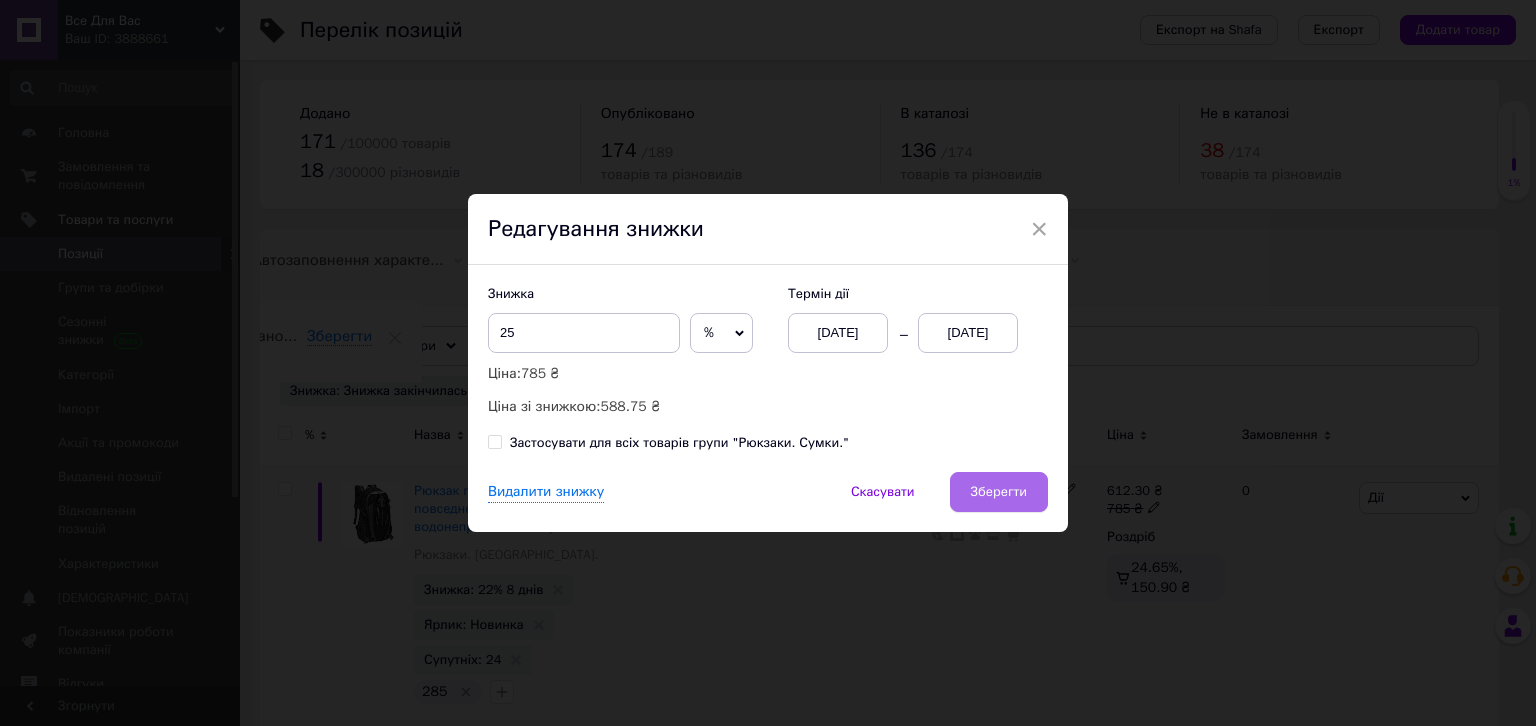 click on "Зберегти" at bounding box center (999, 492) 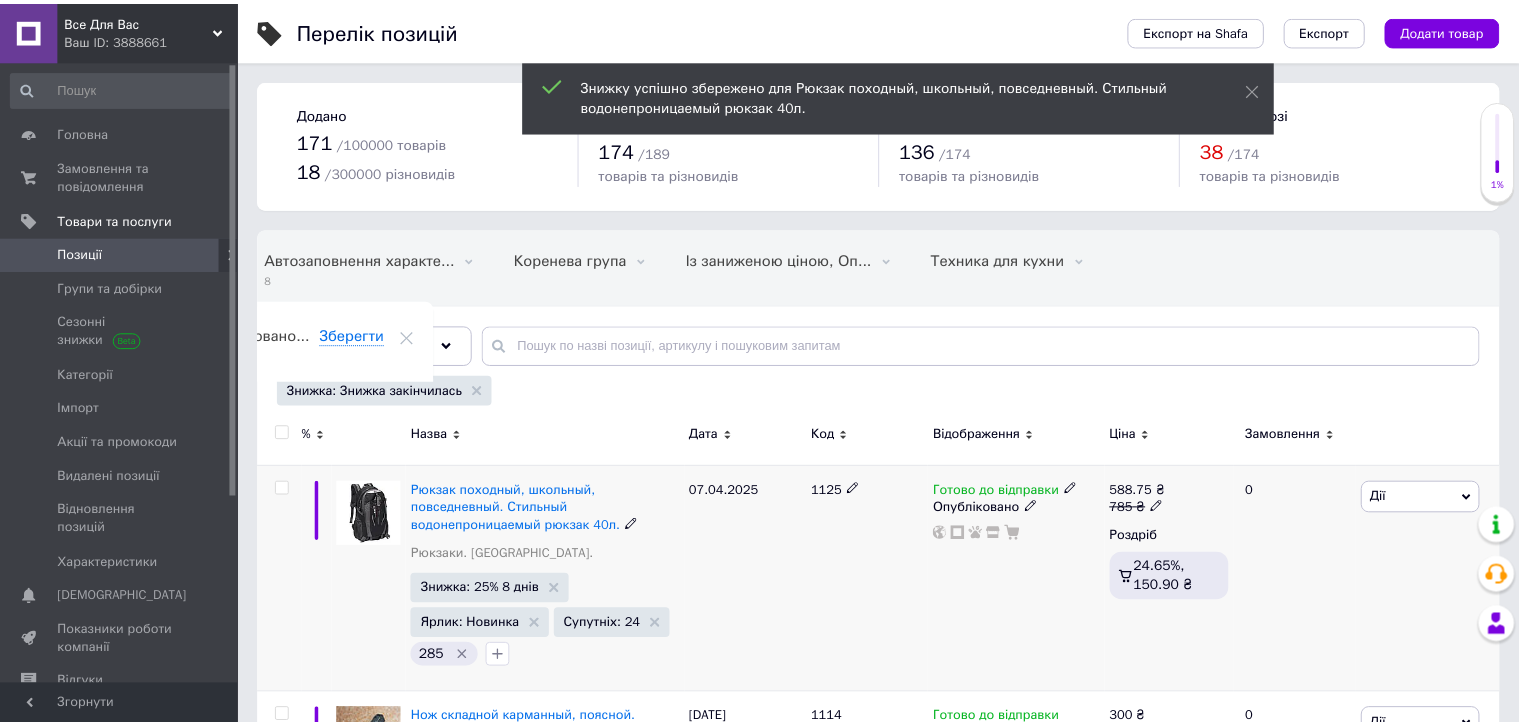 scroll, scrollTop: 0, scrollLeft: 109, axis: horizontal 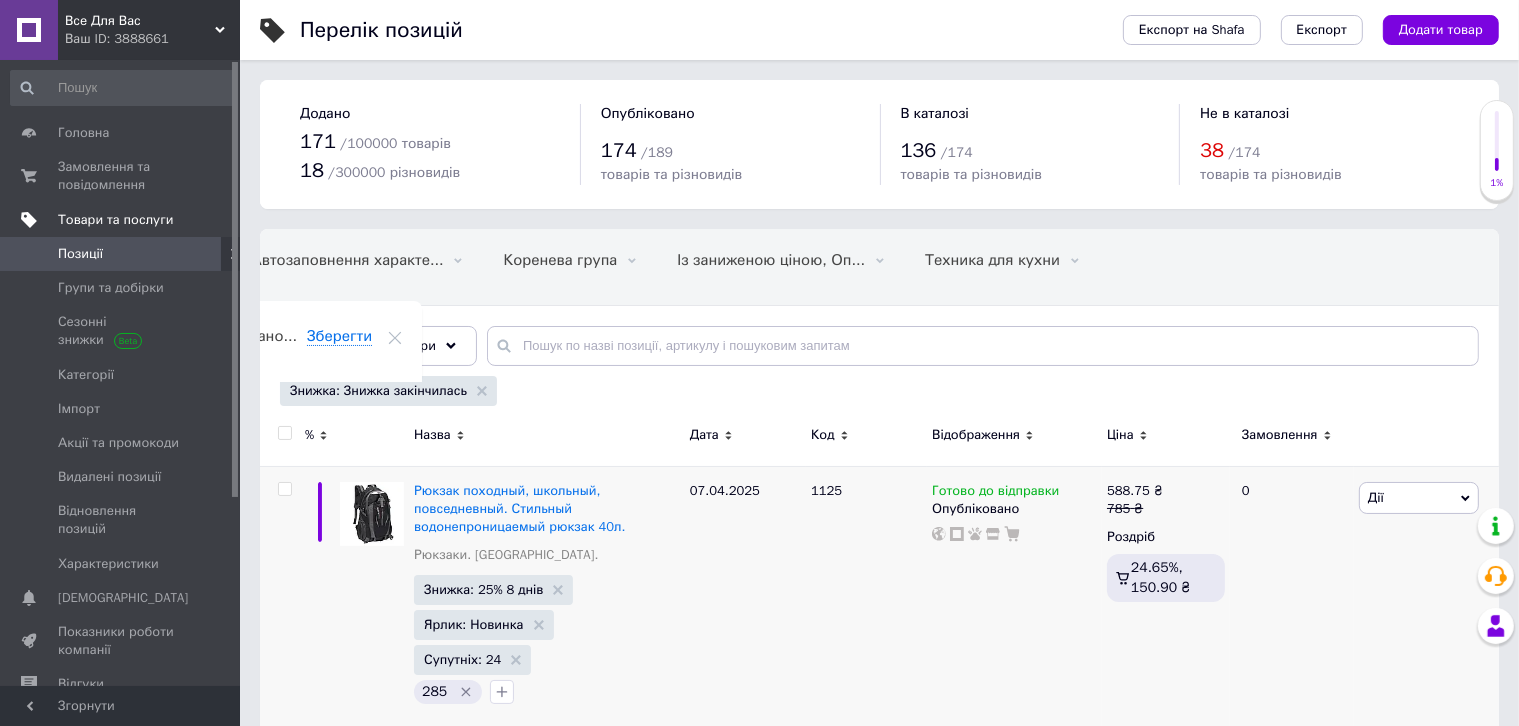 click on "Товари та послуги" at bounding box center (115, 220) 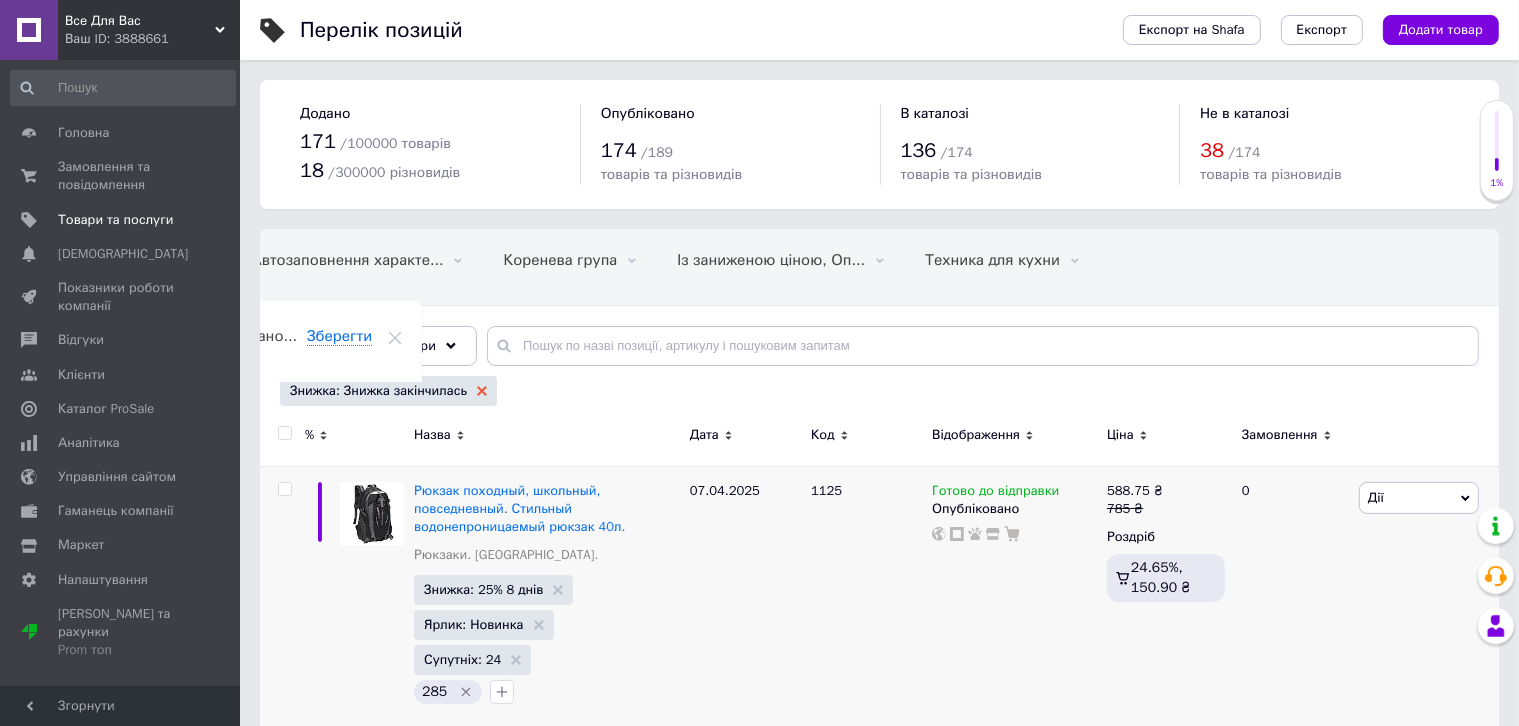 click 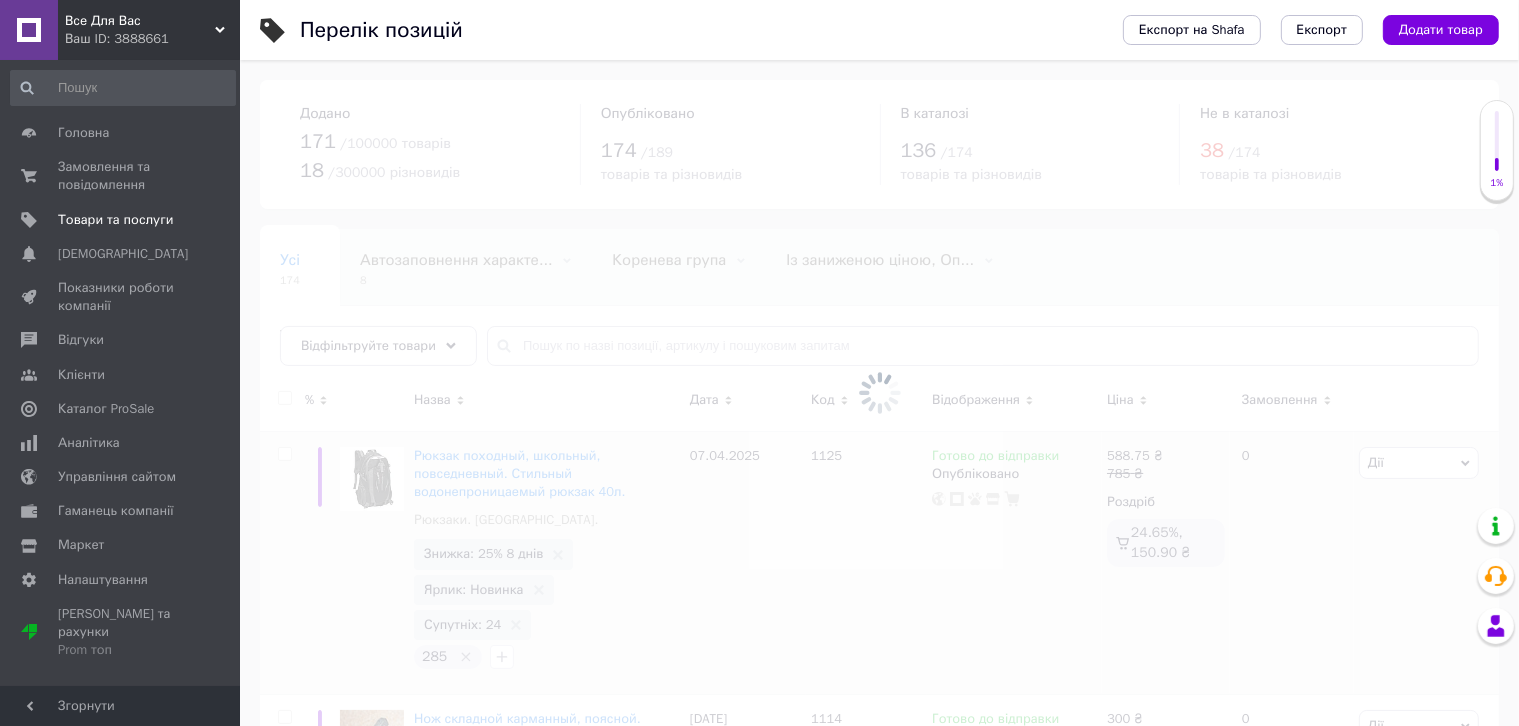 scroll, scrollTop: 0, scrollLeft: 0, axis: both 